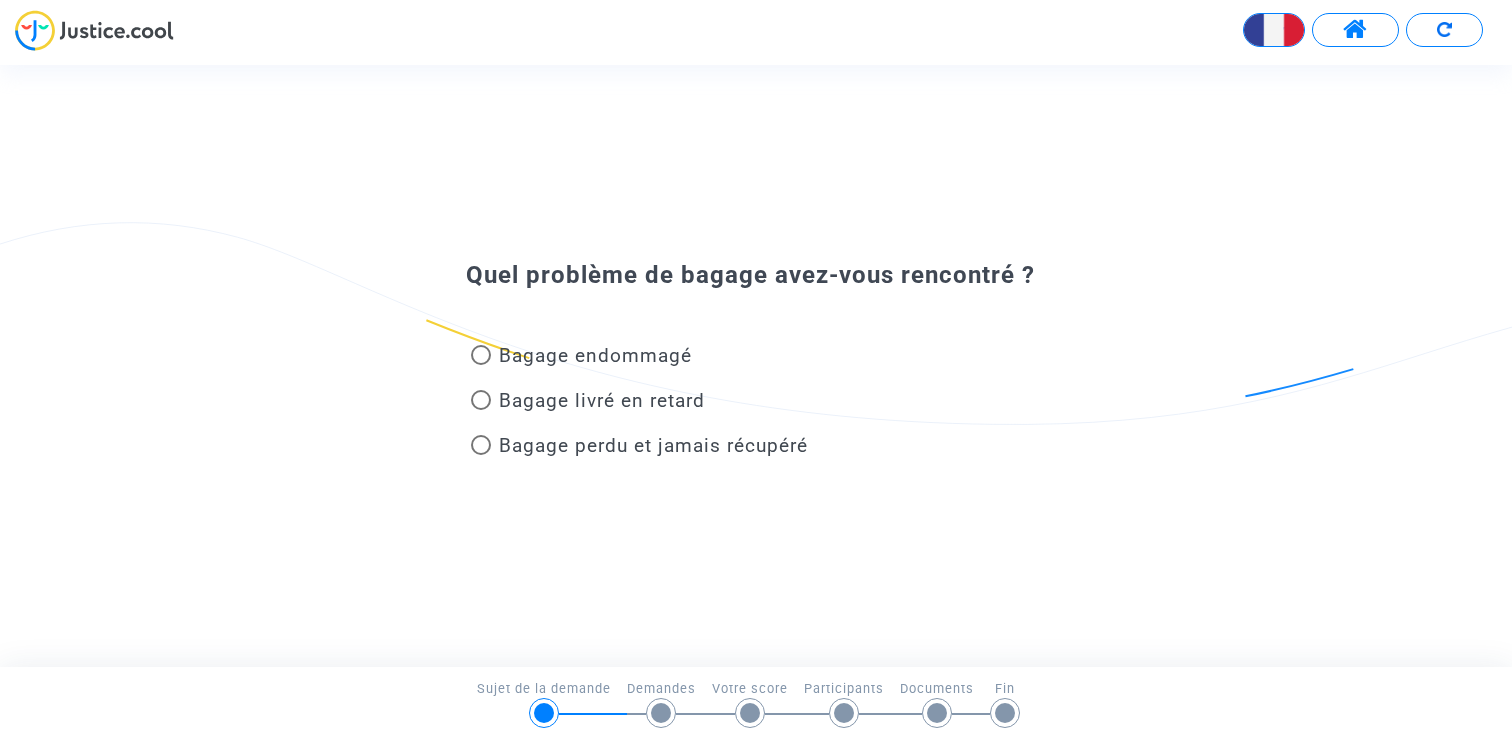 scroll, scrollTop: 0, scrollLeft: 0, axis: both 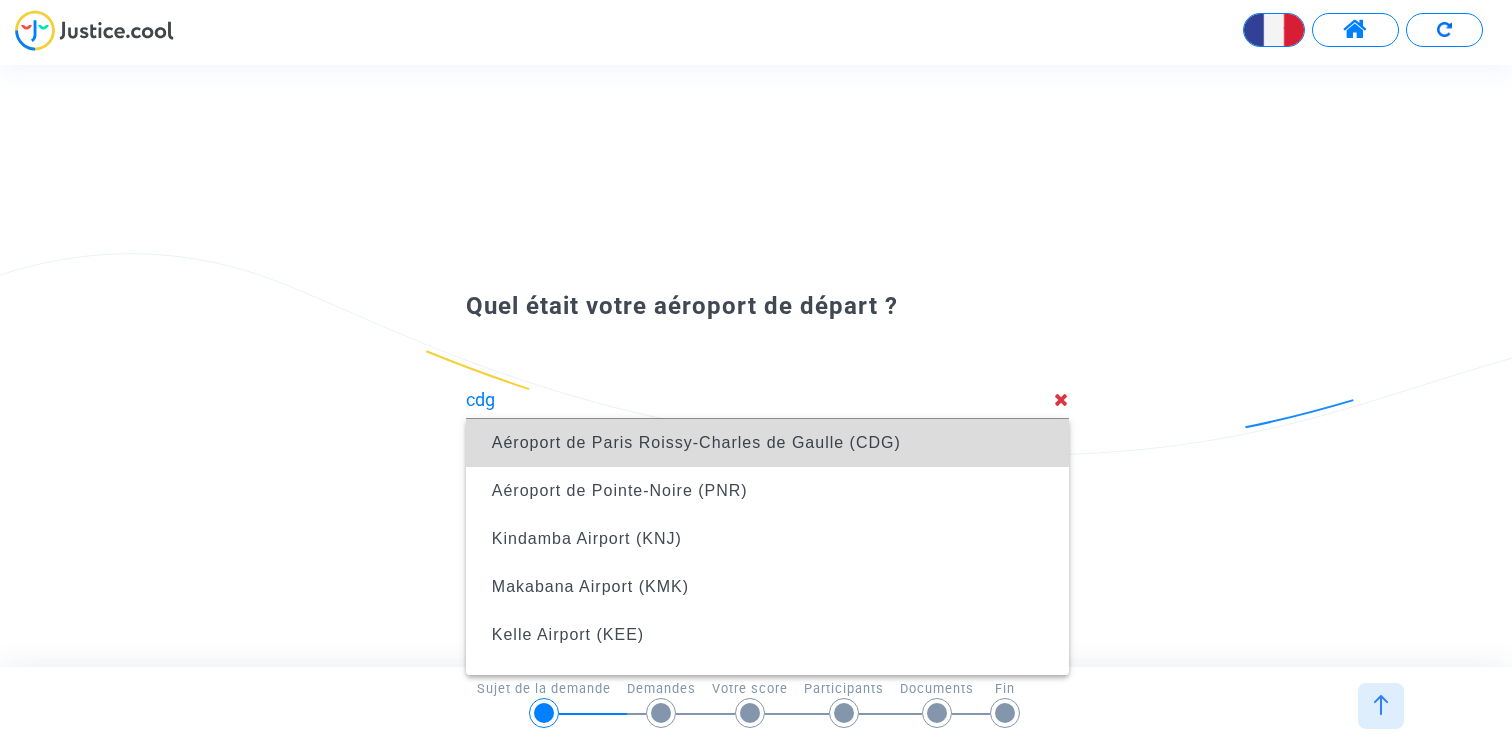 click on "Aéroport de Paris Roissy-Charles de Gaulle (CDG)" at bounding box center [696, 442] 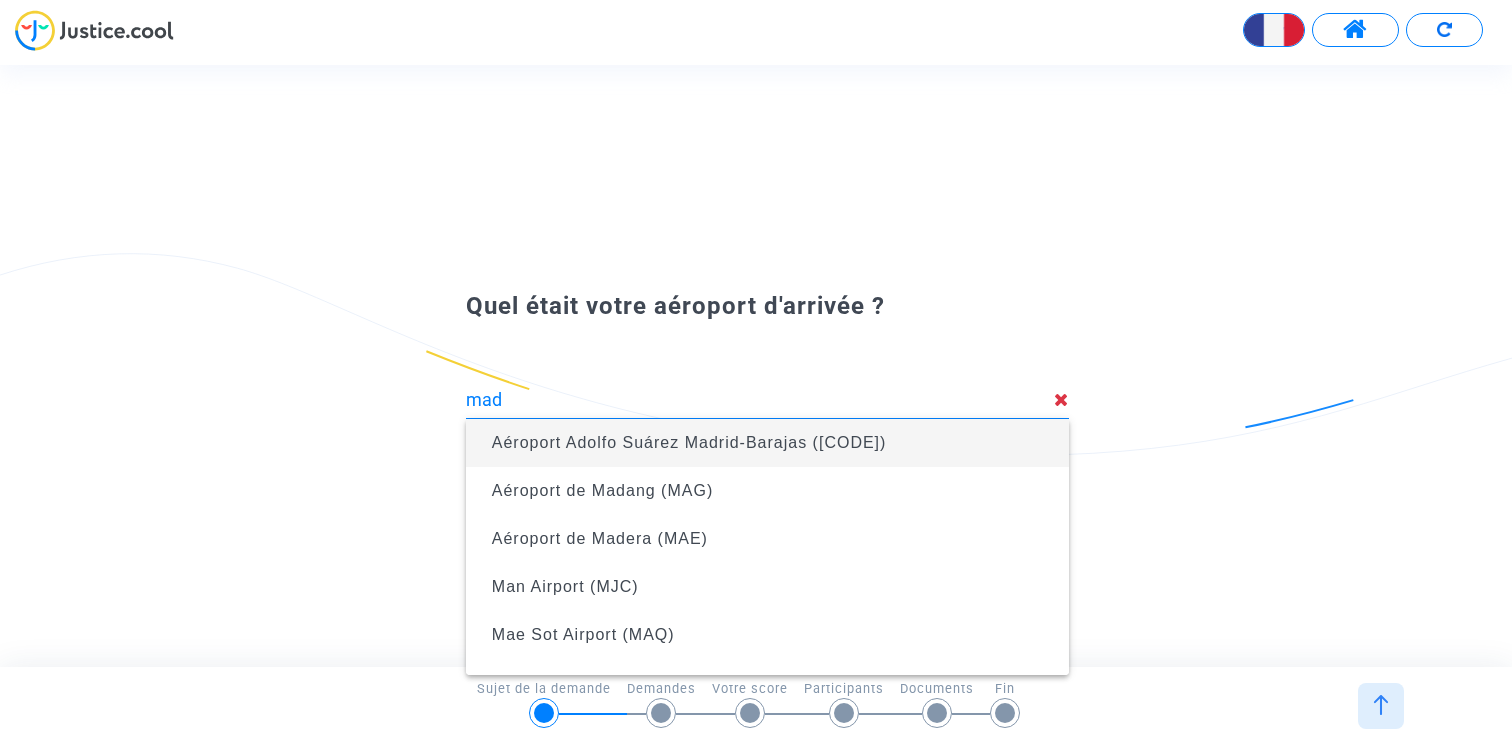 click on "Aéroport Adolfo Suárez Madrid-Barajas (MAD)" at bounding box center (689, 442) 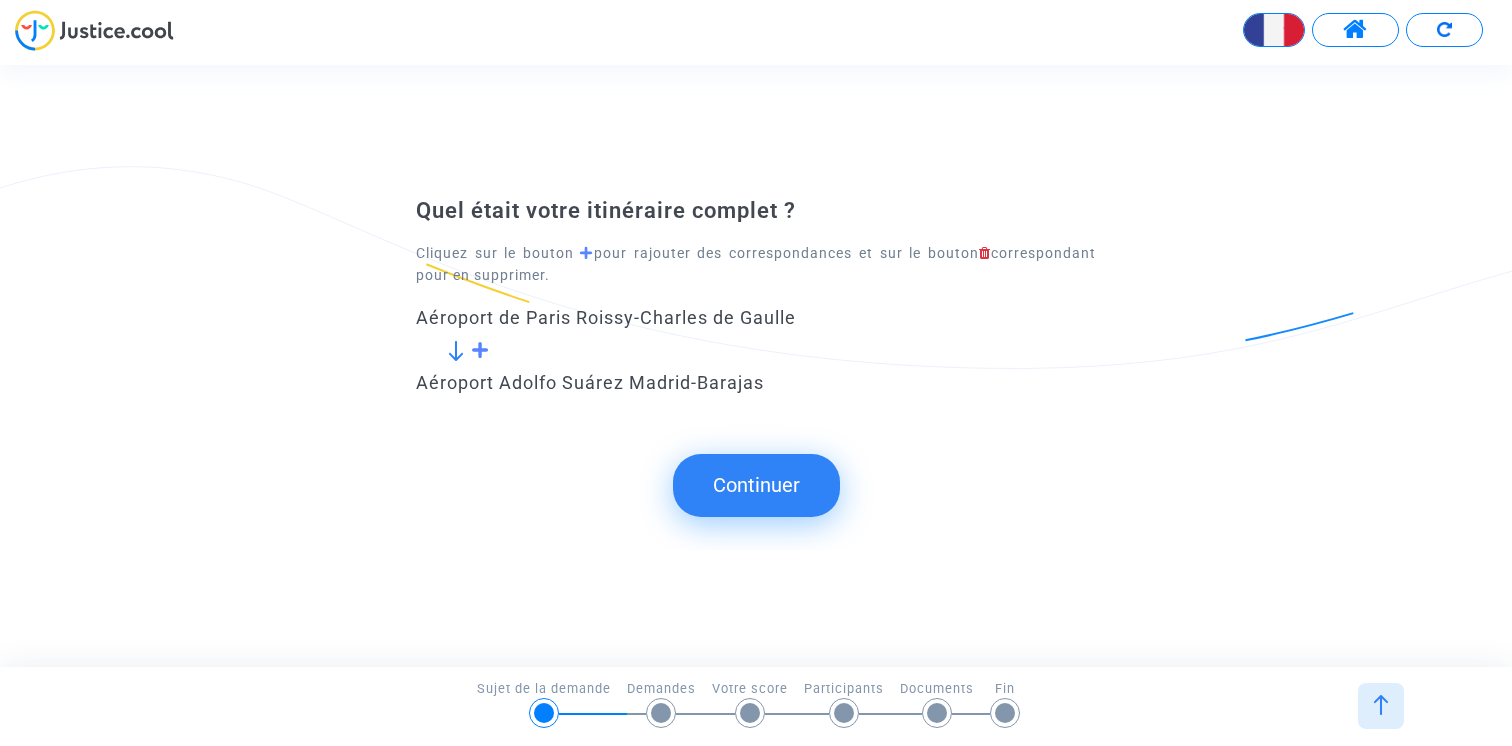 click on "Continuer" 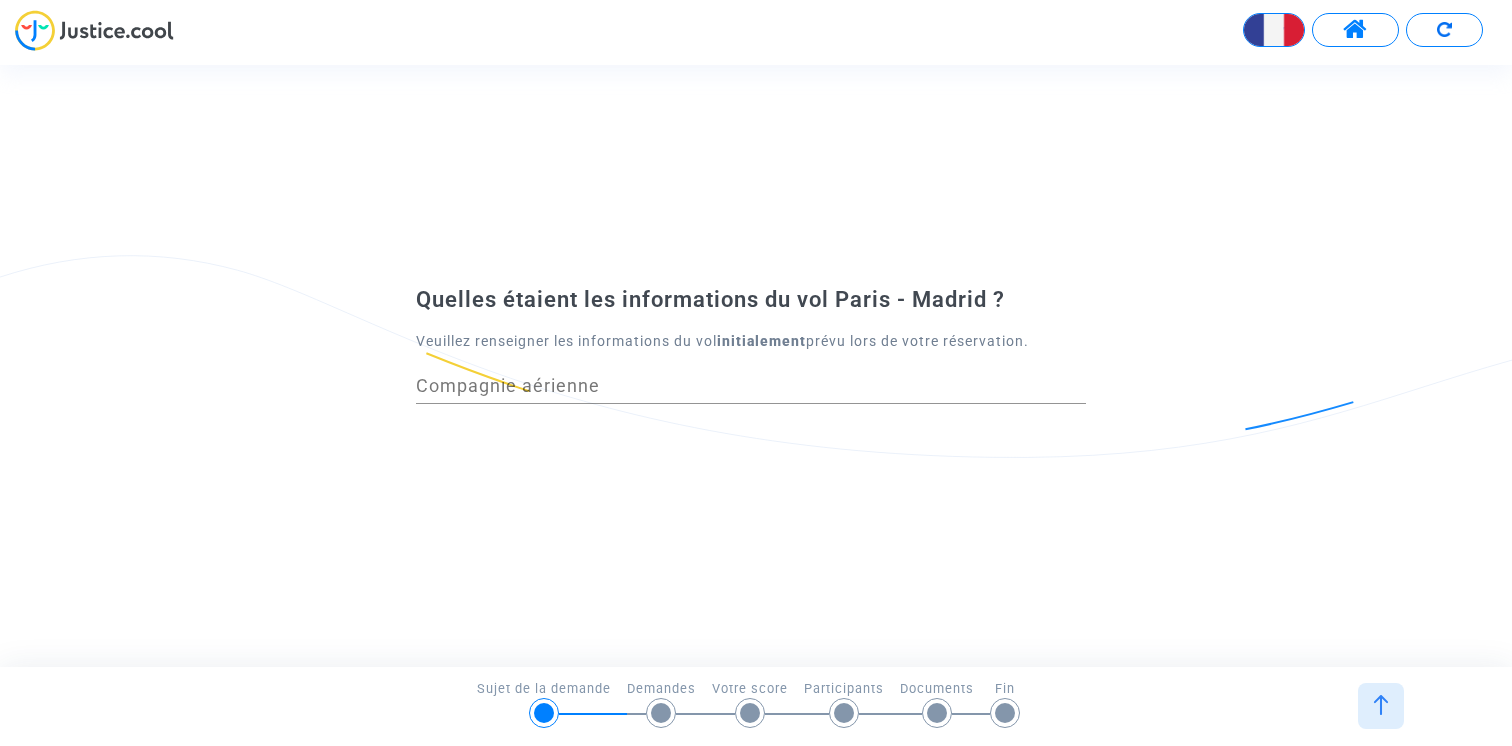 click on "Compagnie aérienne" 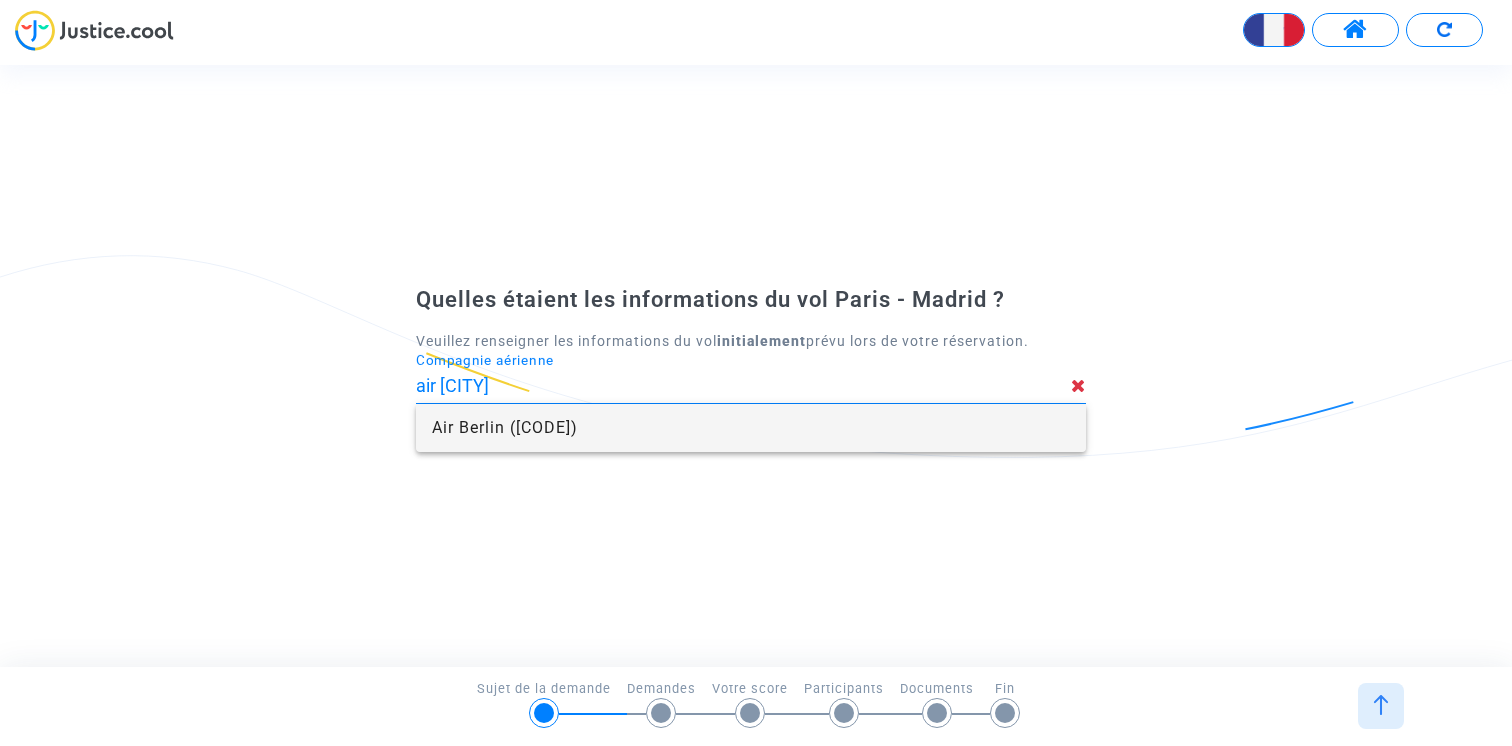 click on "Air Berlin (AB)" at bounding box center [751, 428] 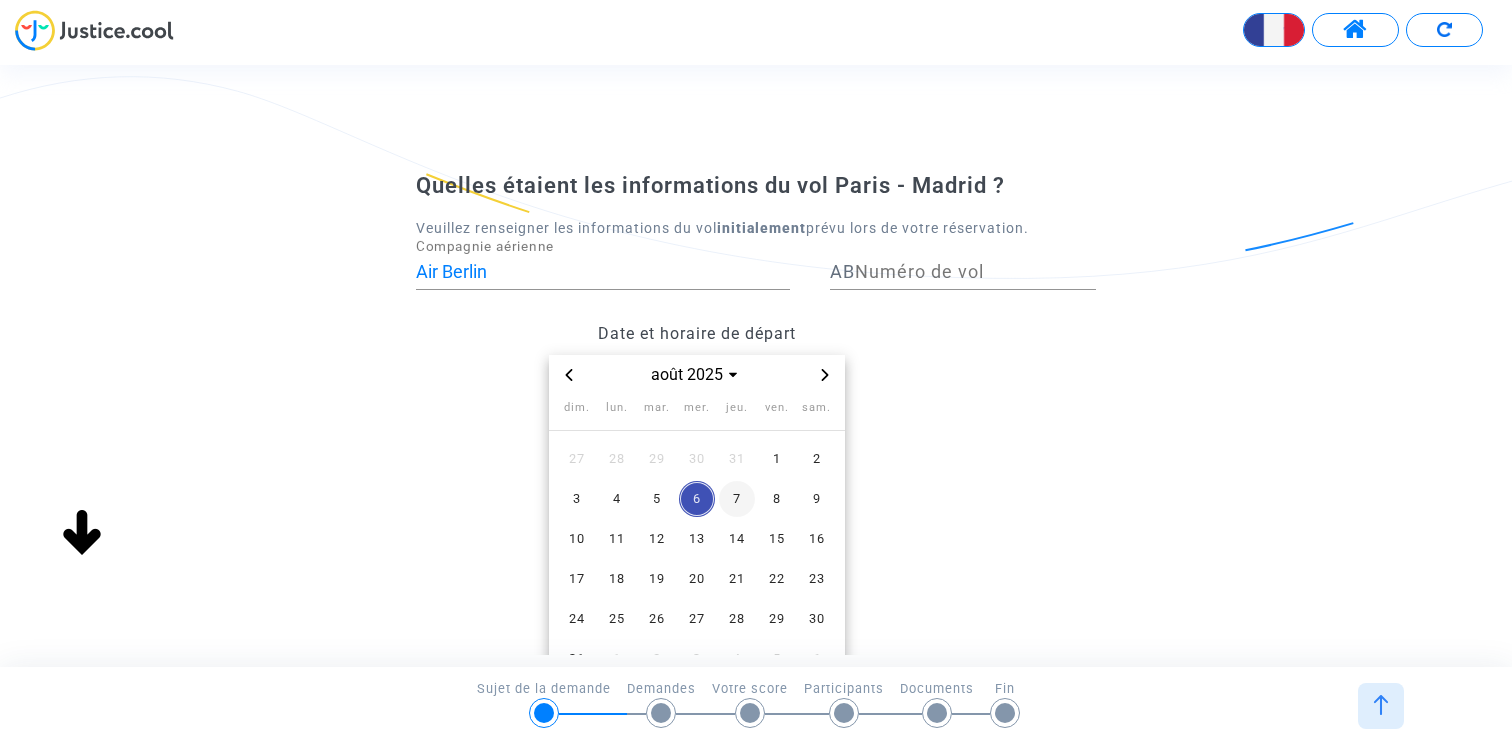 click on "7" at bounding box center [737, 499] 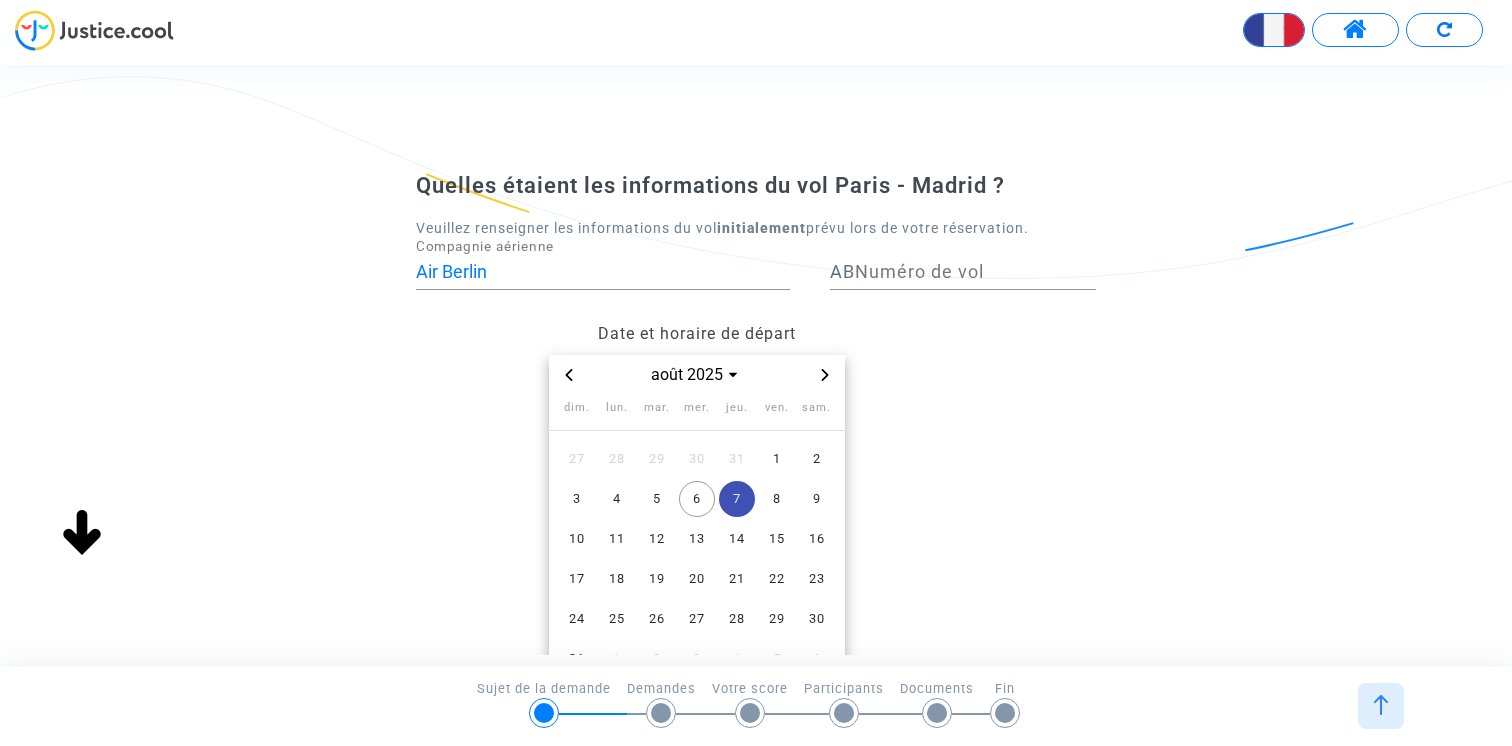 click on "Numéro de vol" at bounding box center (975, 272) 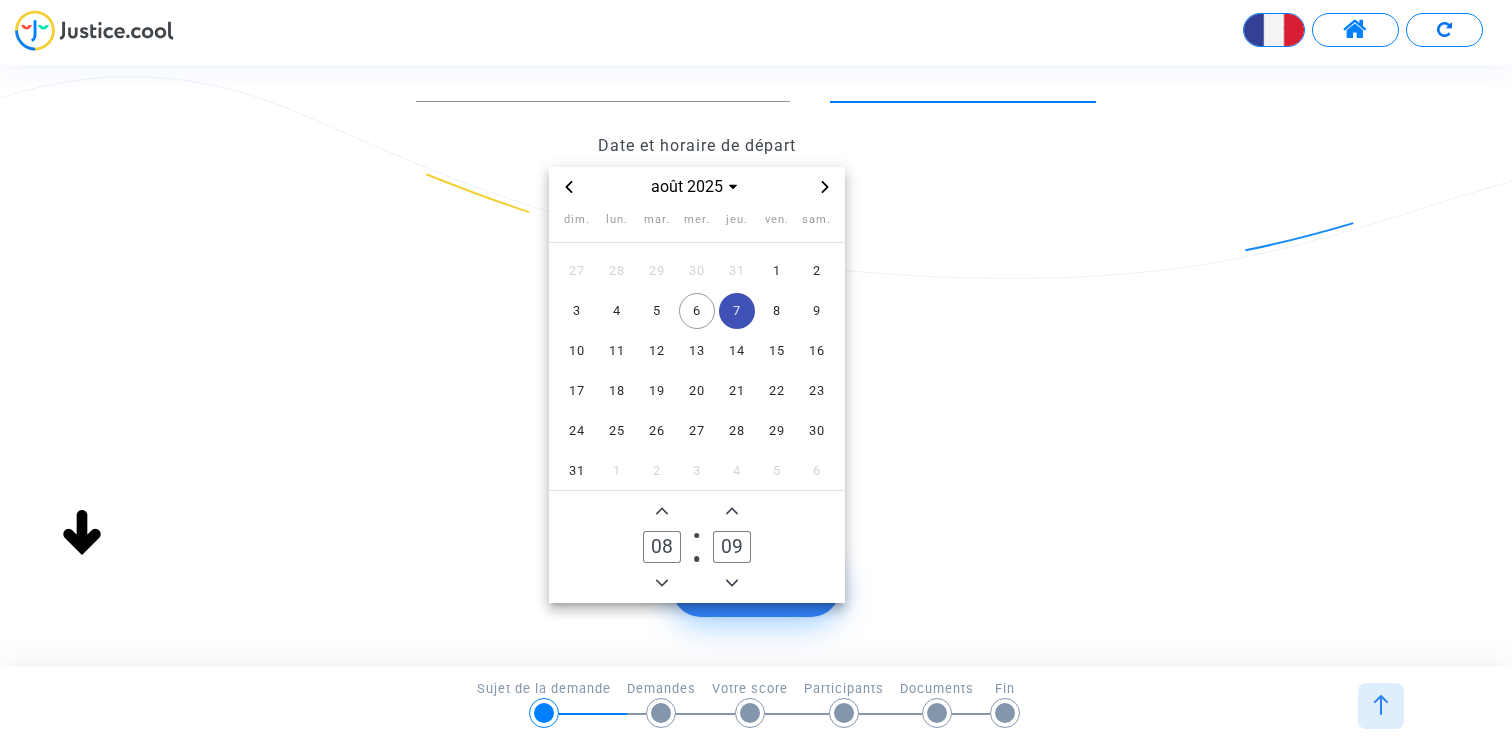 scroll, scrollTop: 256, scrollLeft: 0, axis: vertical 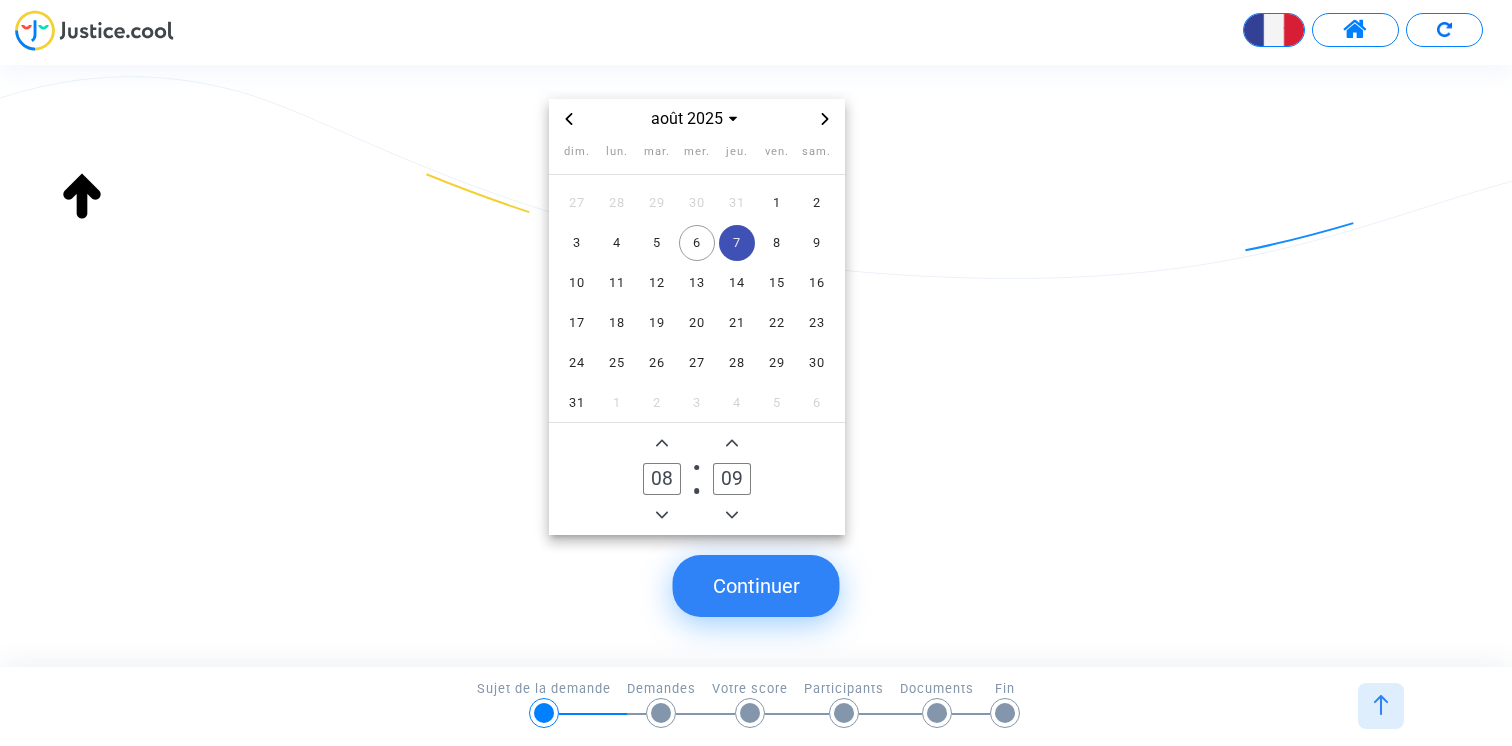 type on "azr" 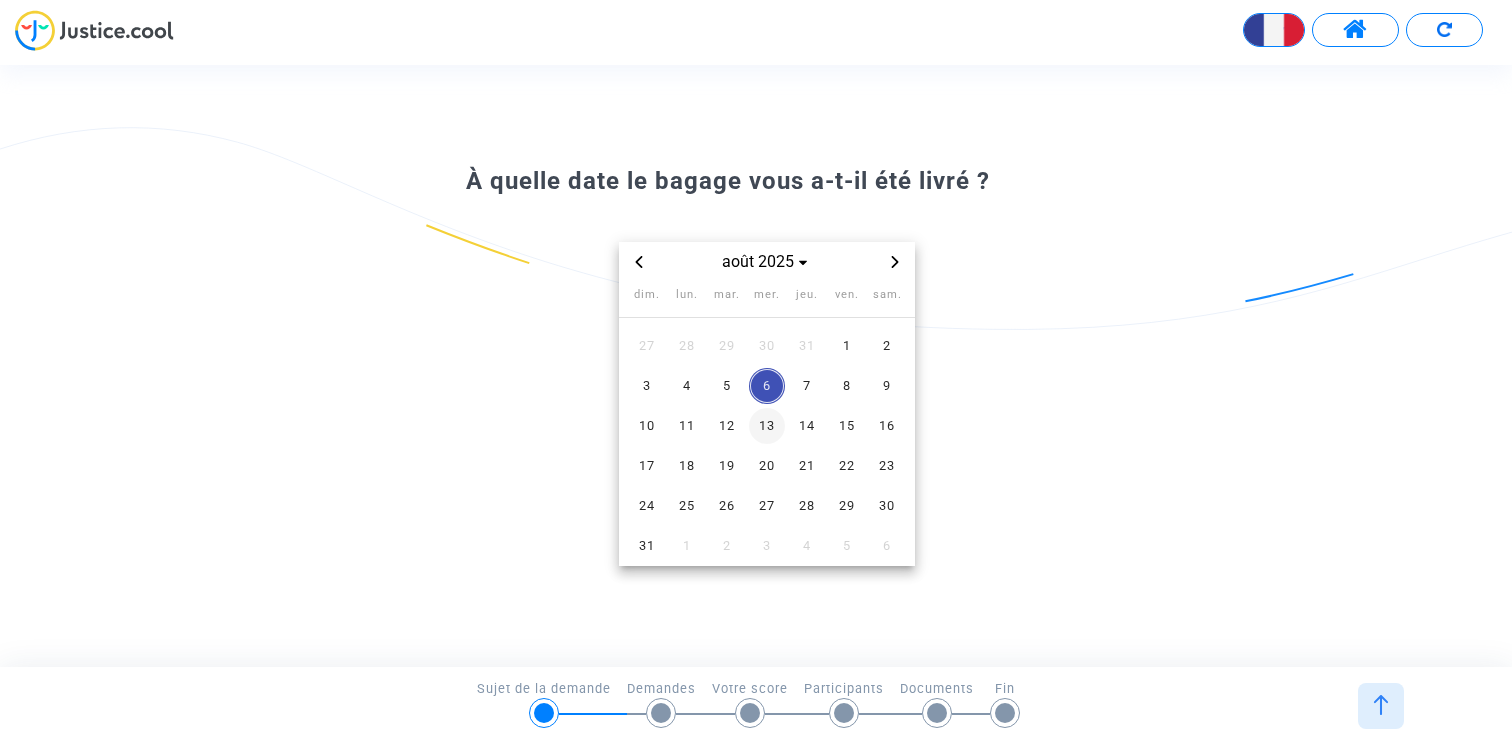 click on "13" at bounding box center [767, 426] 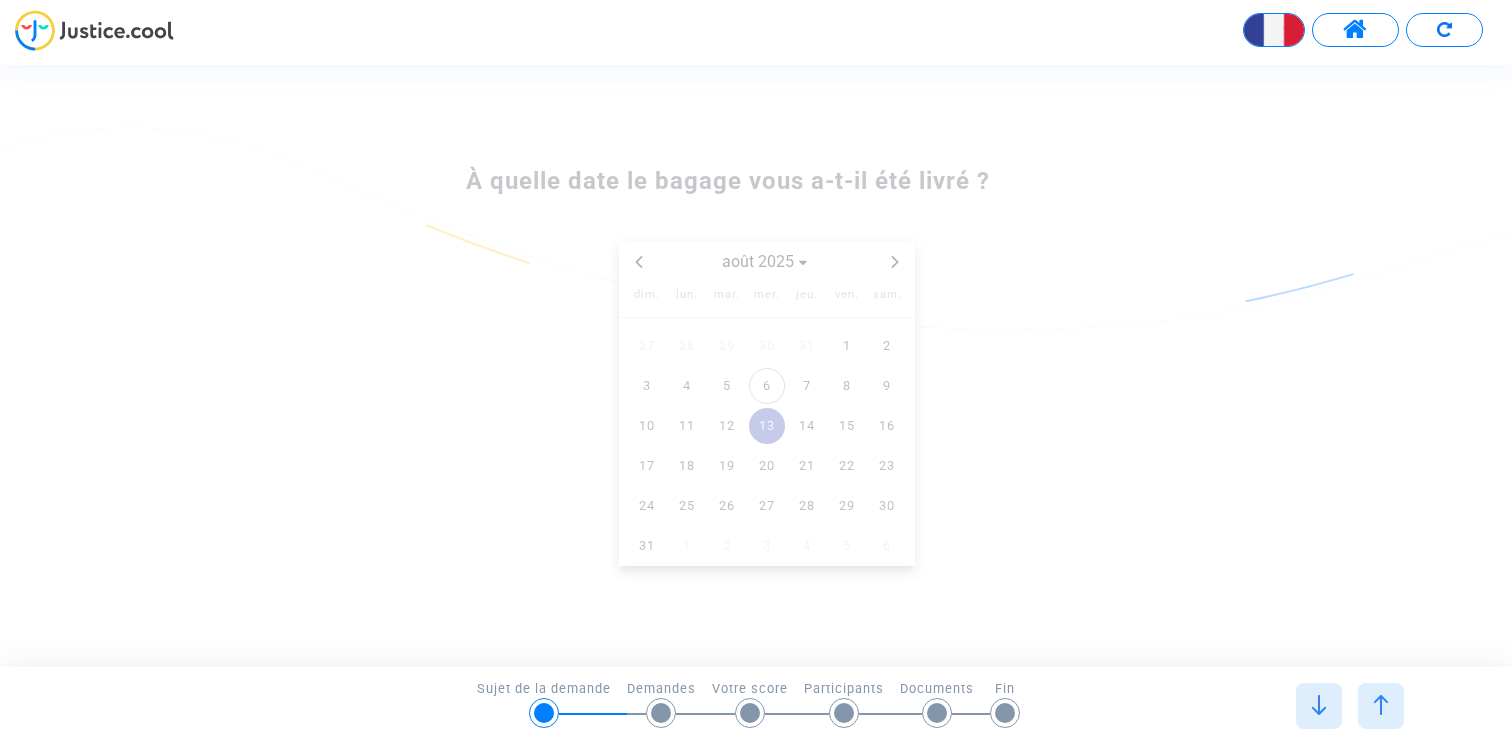 scroll, scrollTop: 0, scrollLeft: 0, axis: both 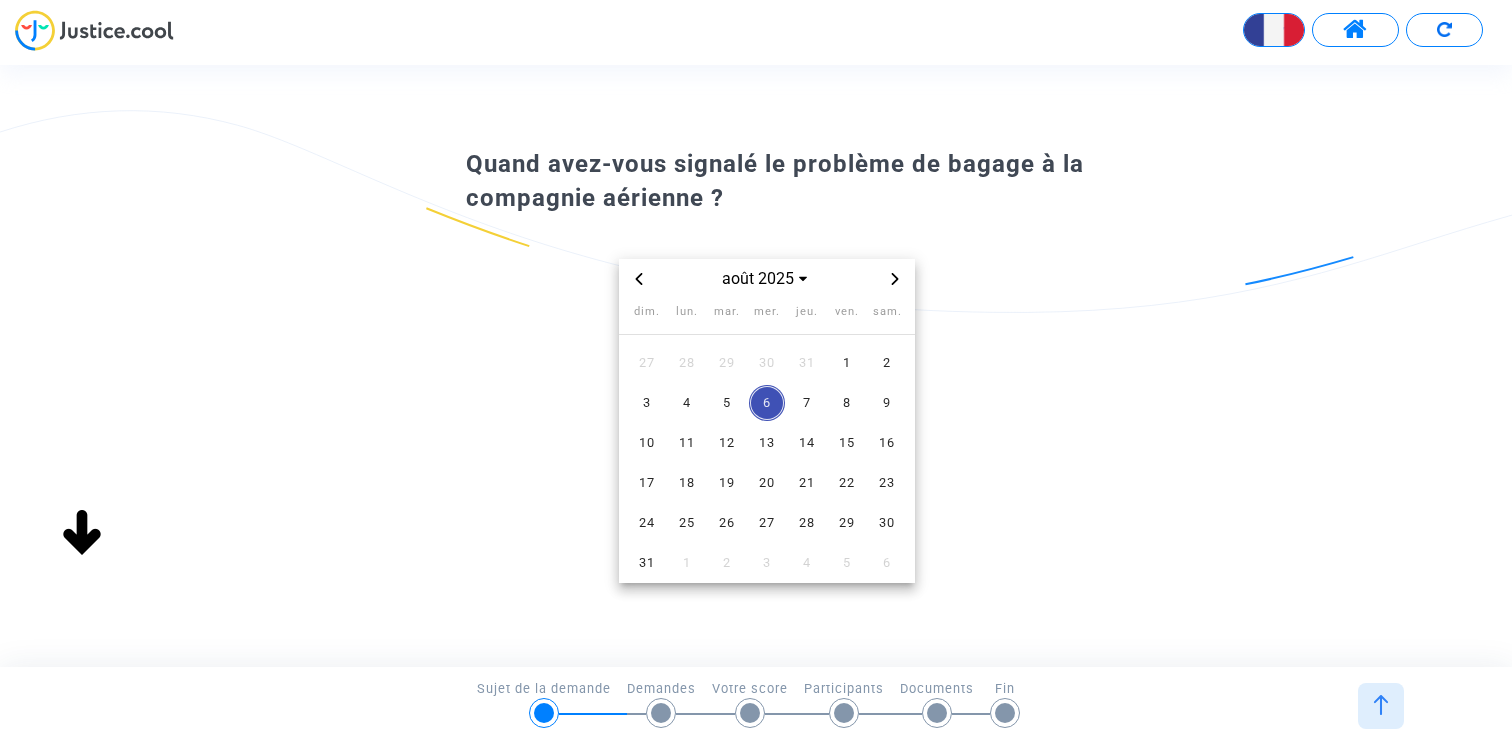 click on "6" at bounding box center [767, 403] 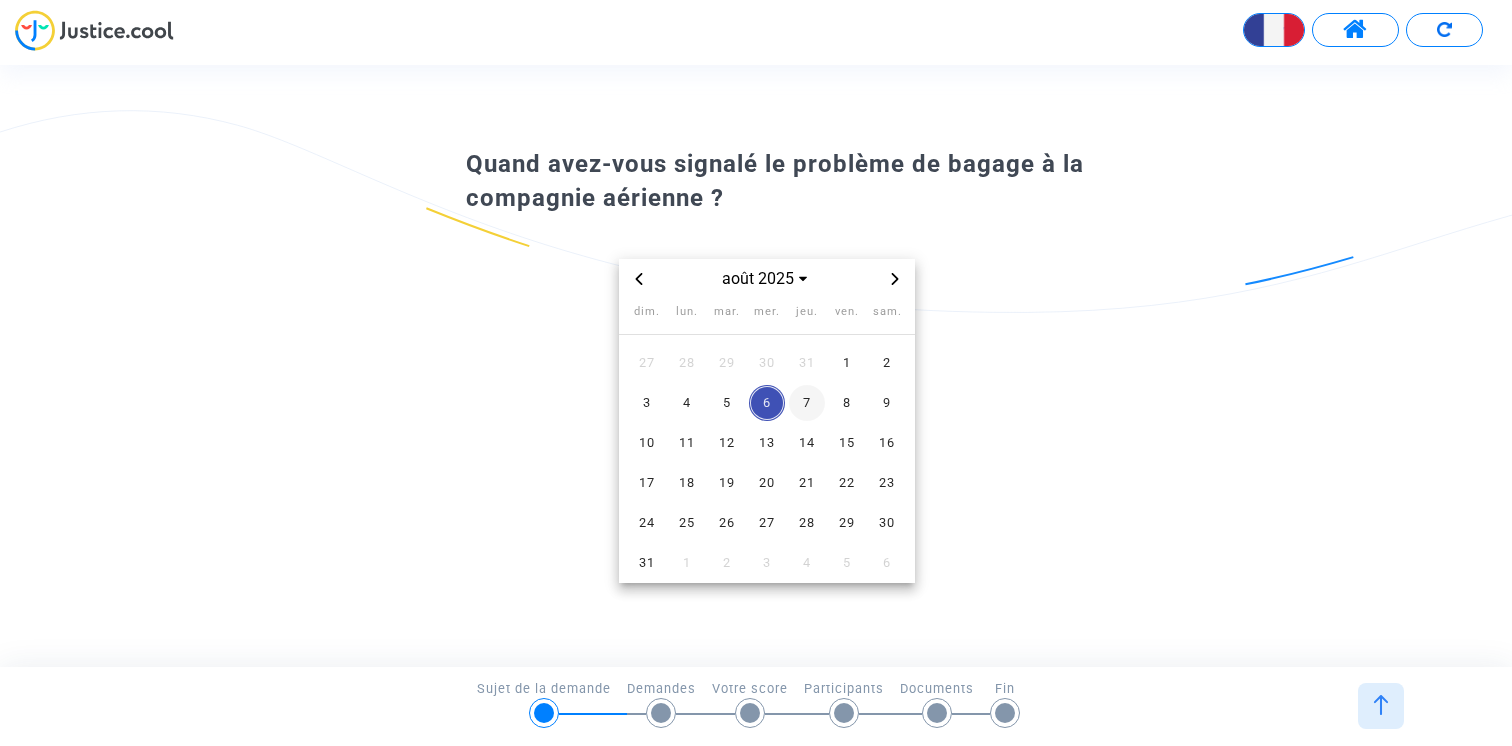 click on "7" at bounding box center [807, 403] 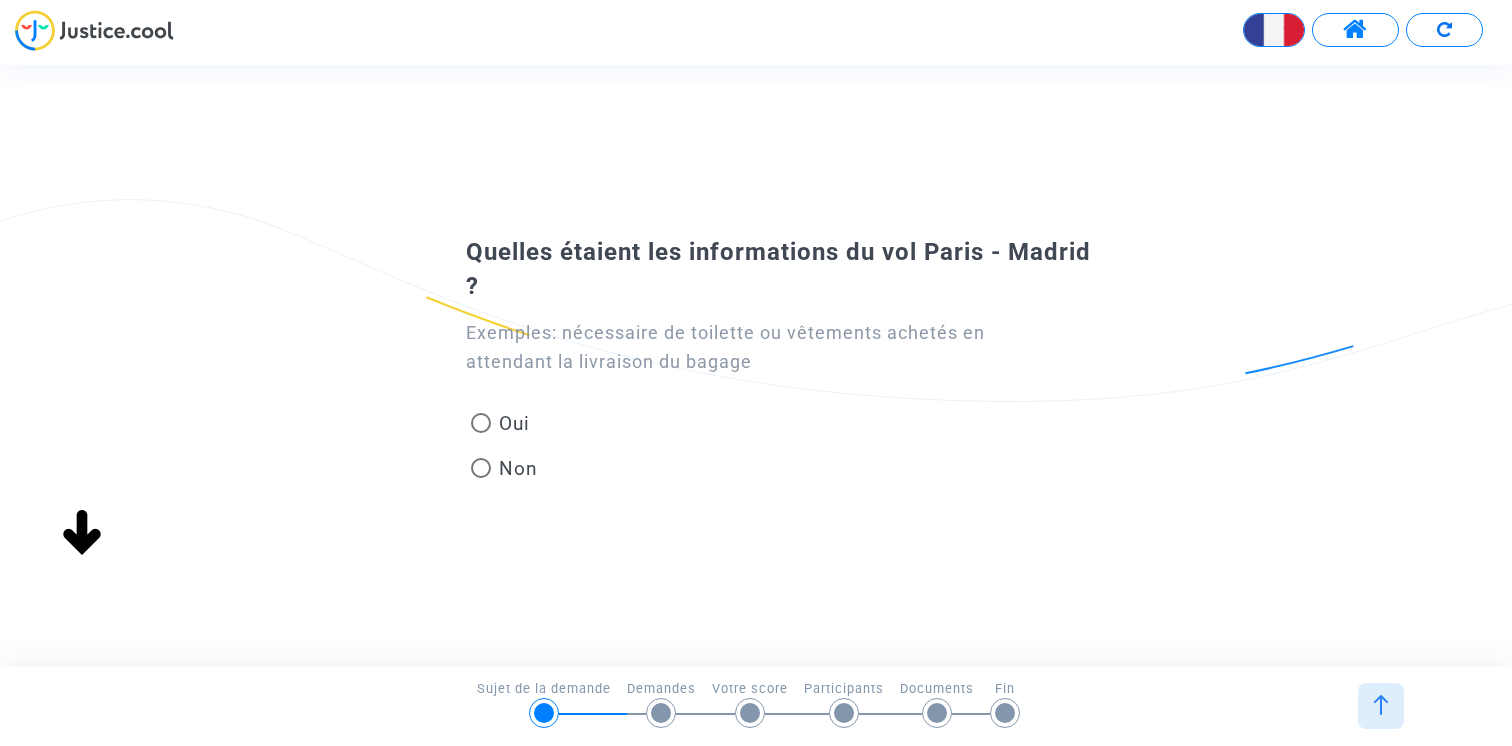 click at bounding box center [481, 468] 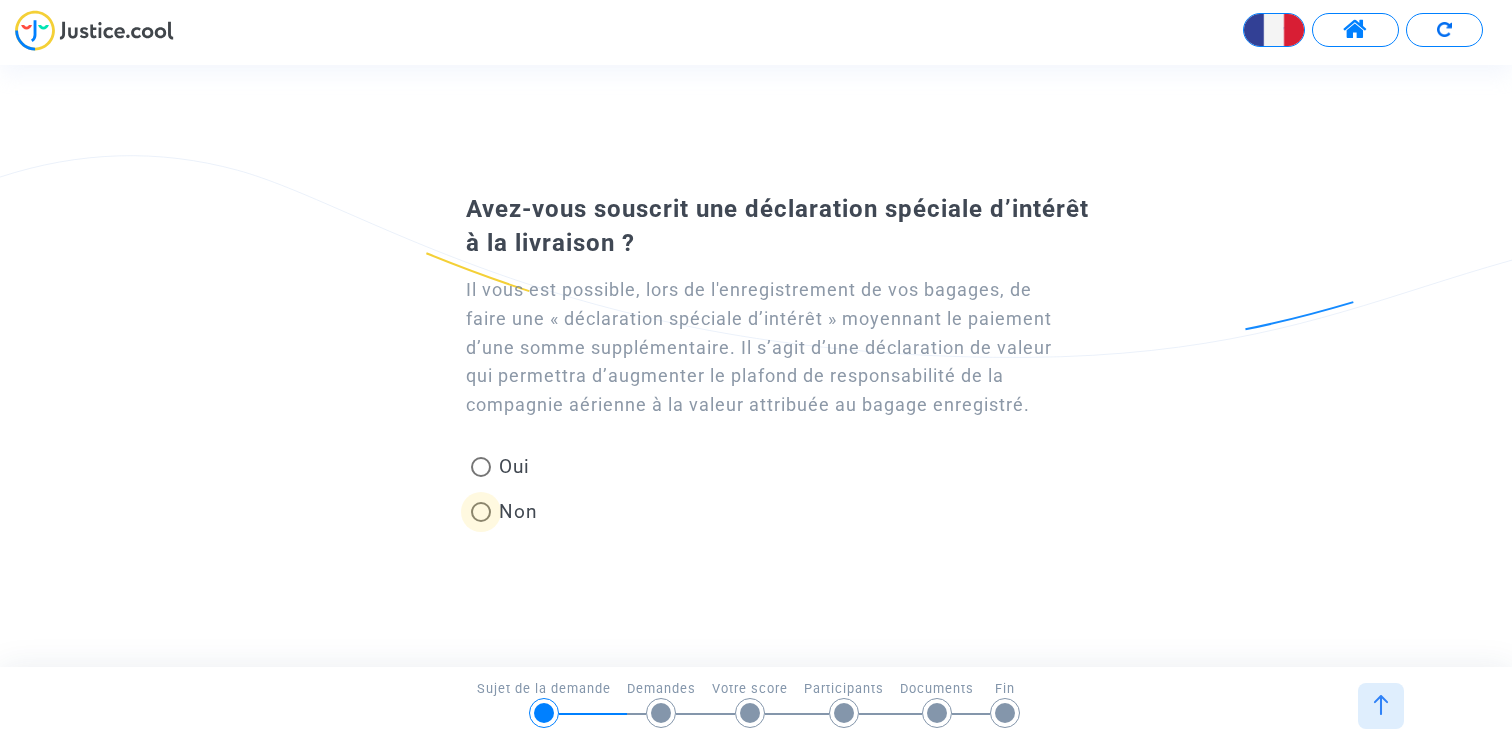 click on "Non" at bounding box center (514, 511) 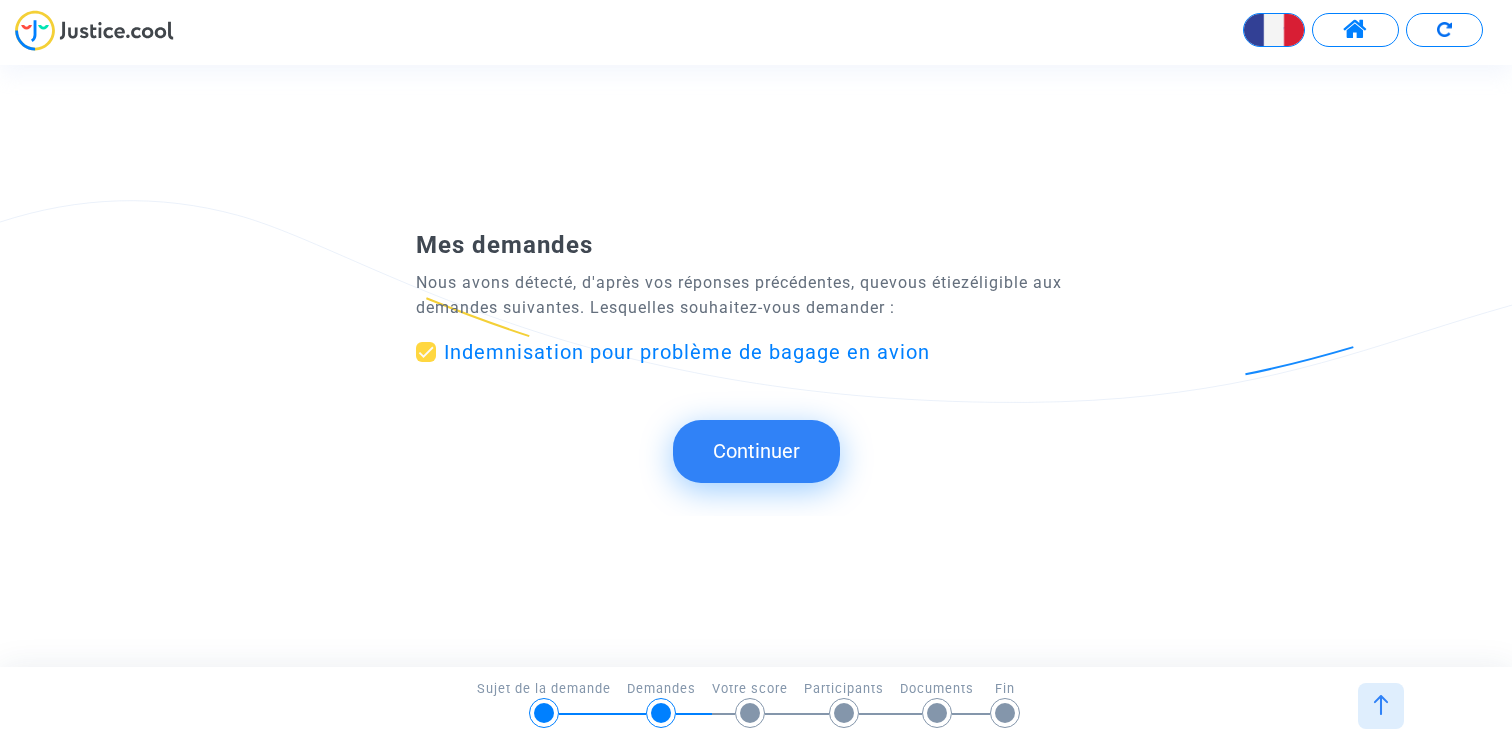 click on "Continuer" 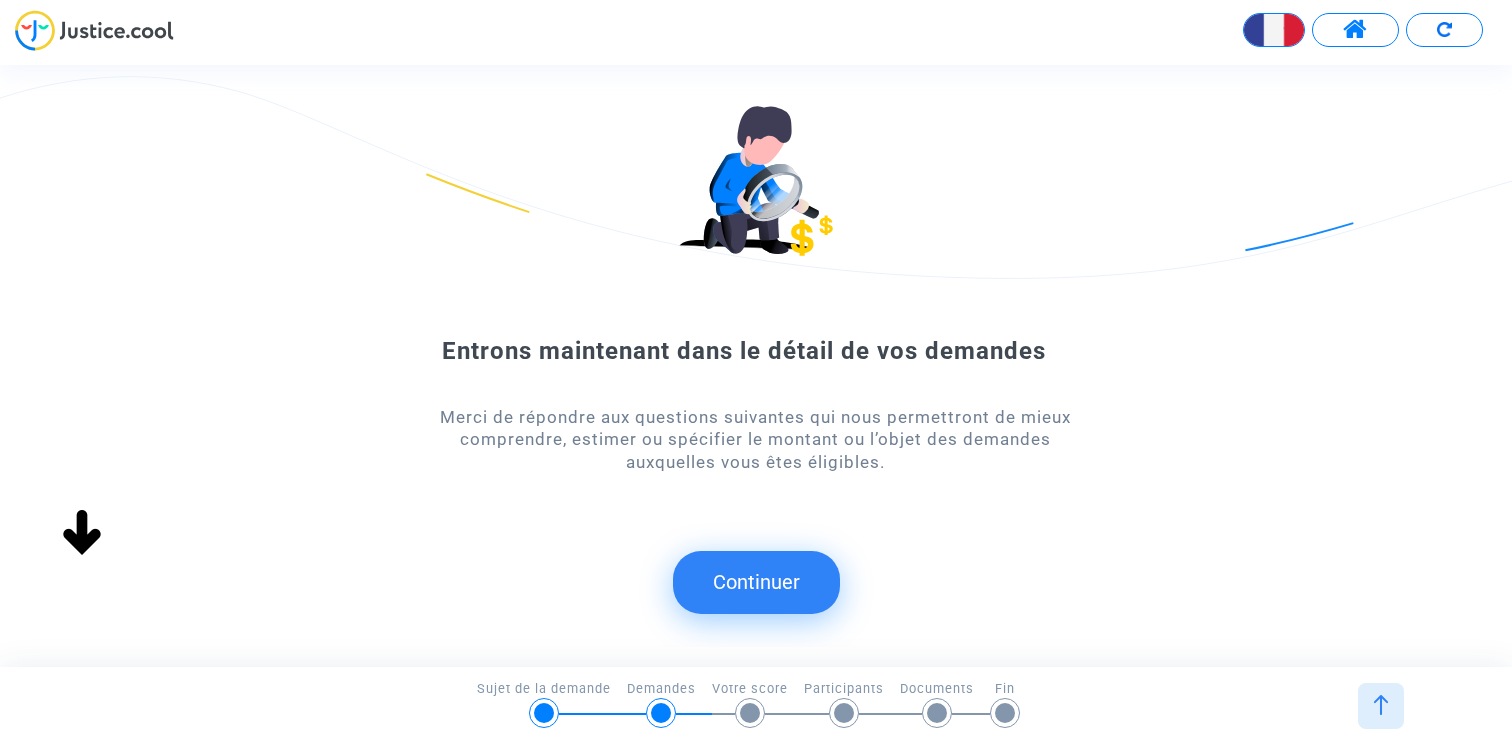 click on "Continuer" 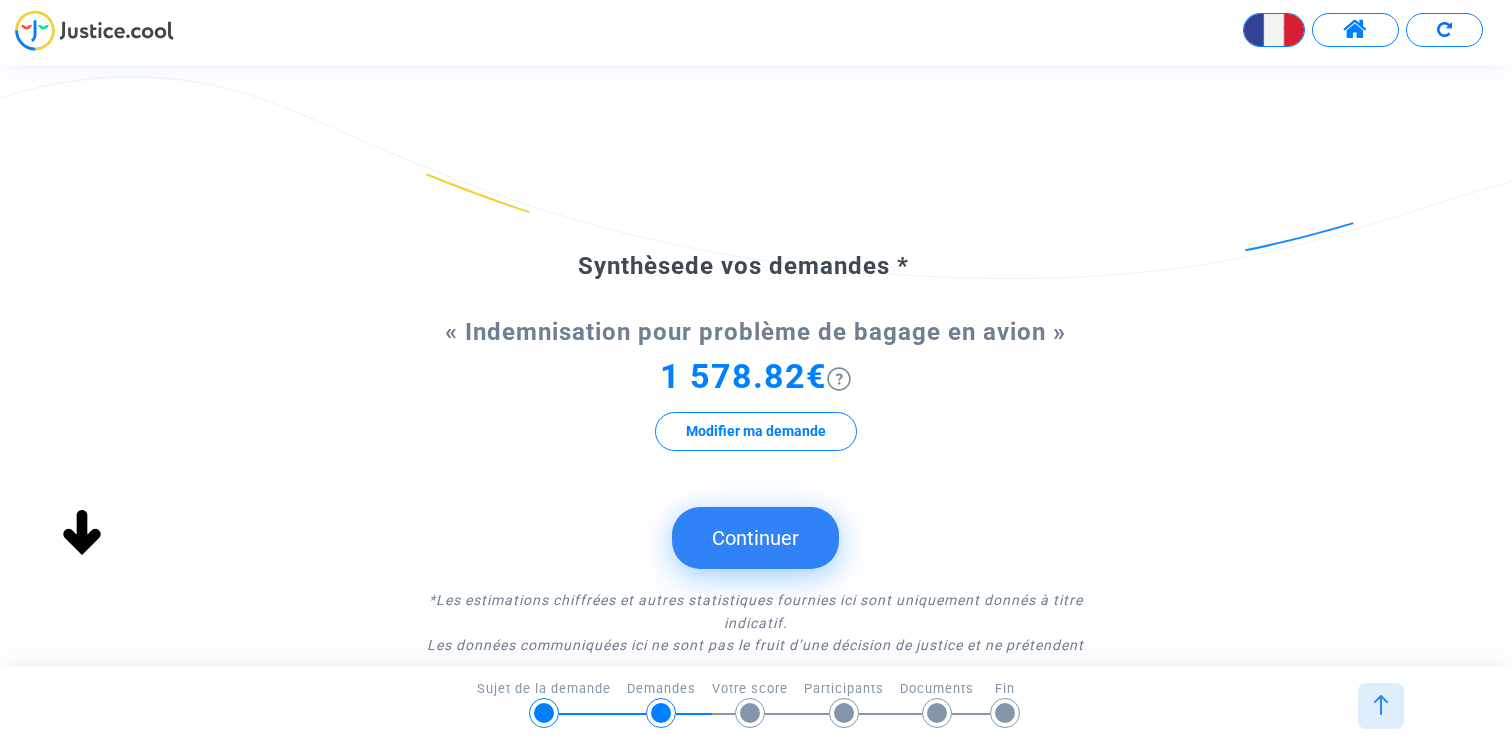 click on "Continuer" 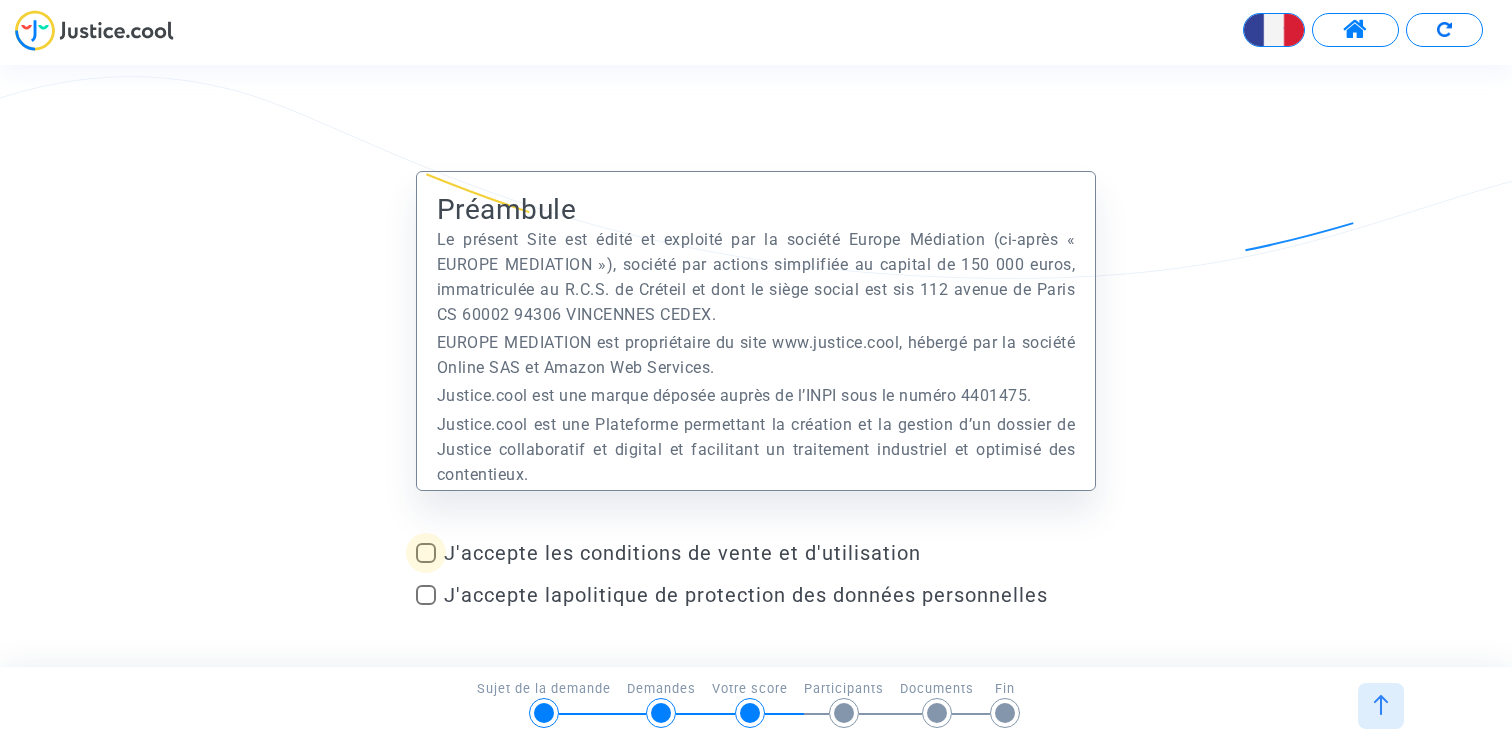 click at bounding box center (426, 553) 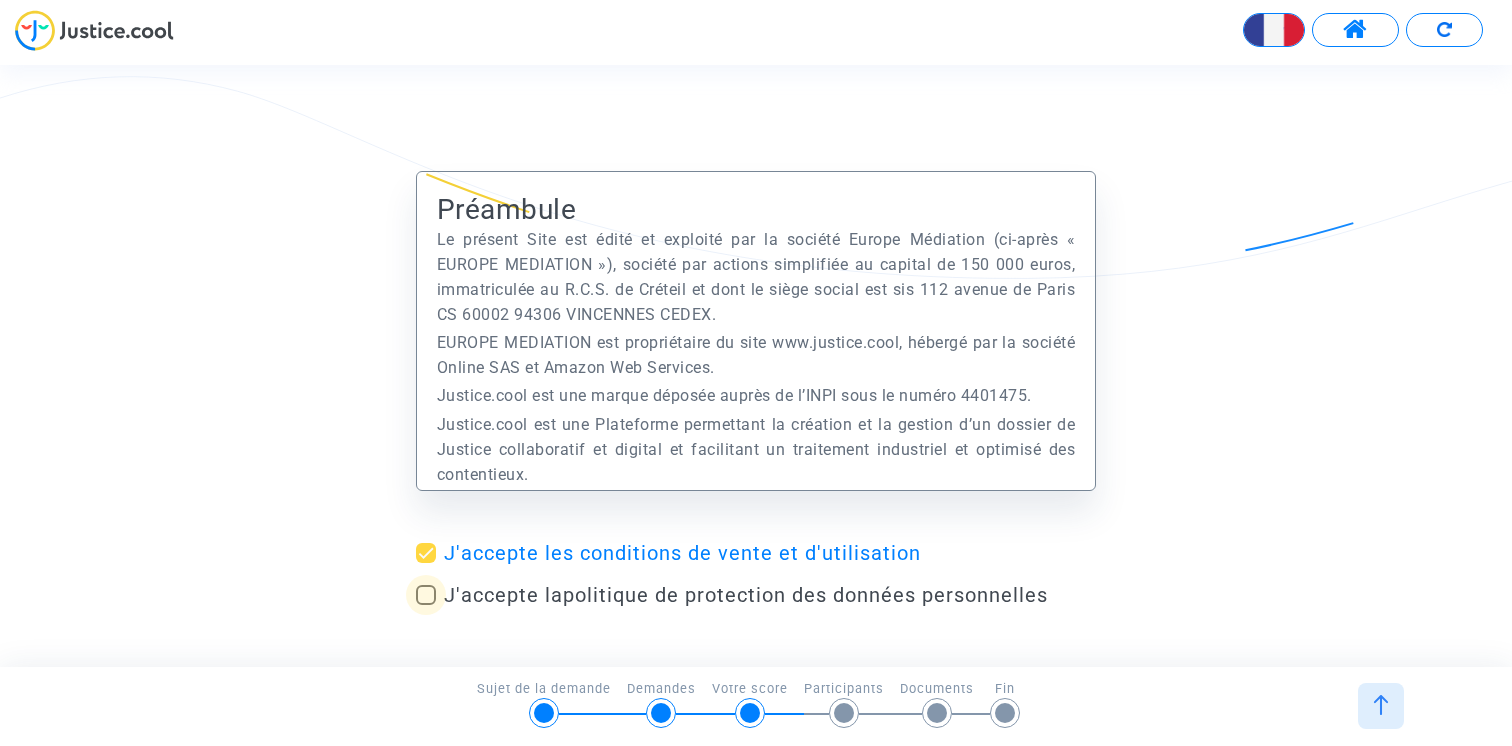 click at bounding box center (426, 595) 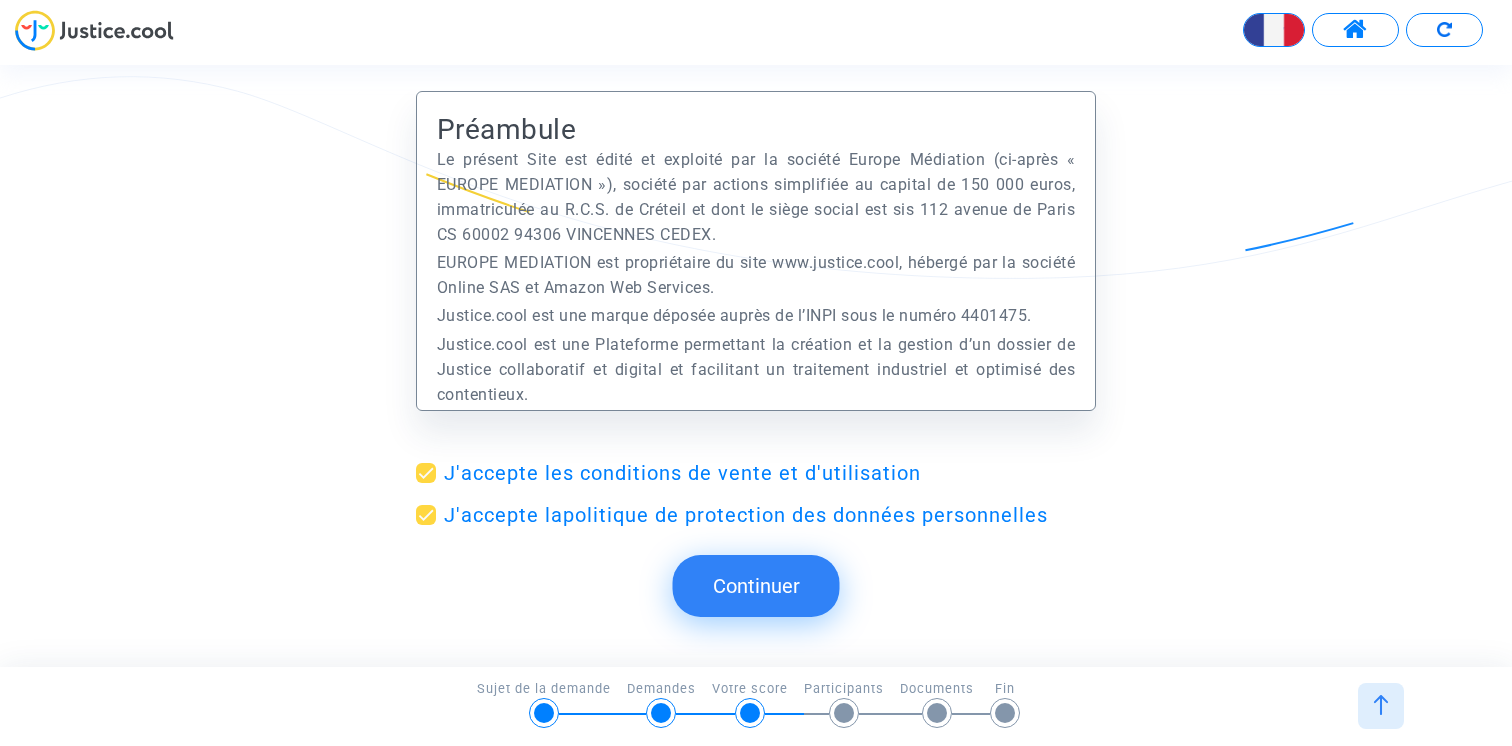scroll, scrollTop: 110, scrollLeft: 0, axis: vertical 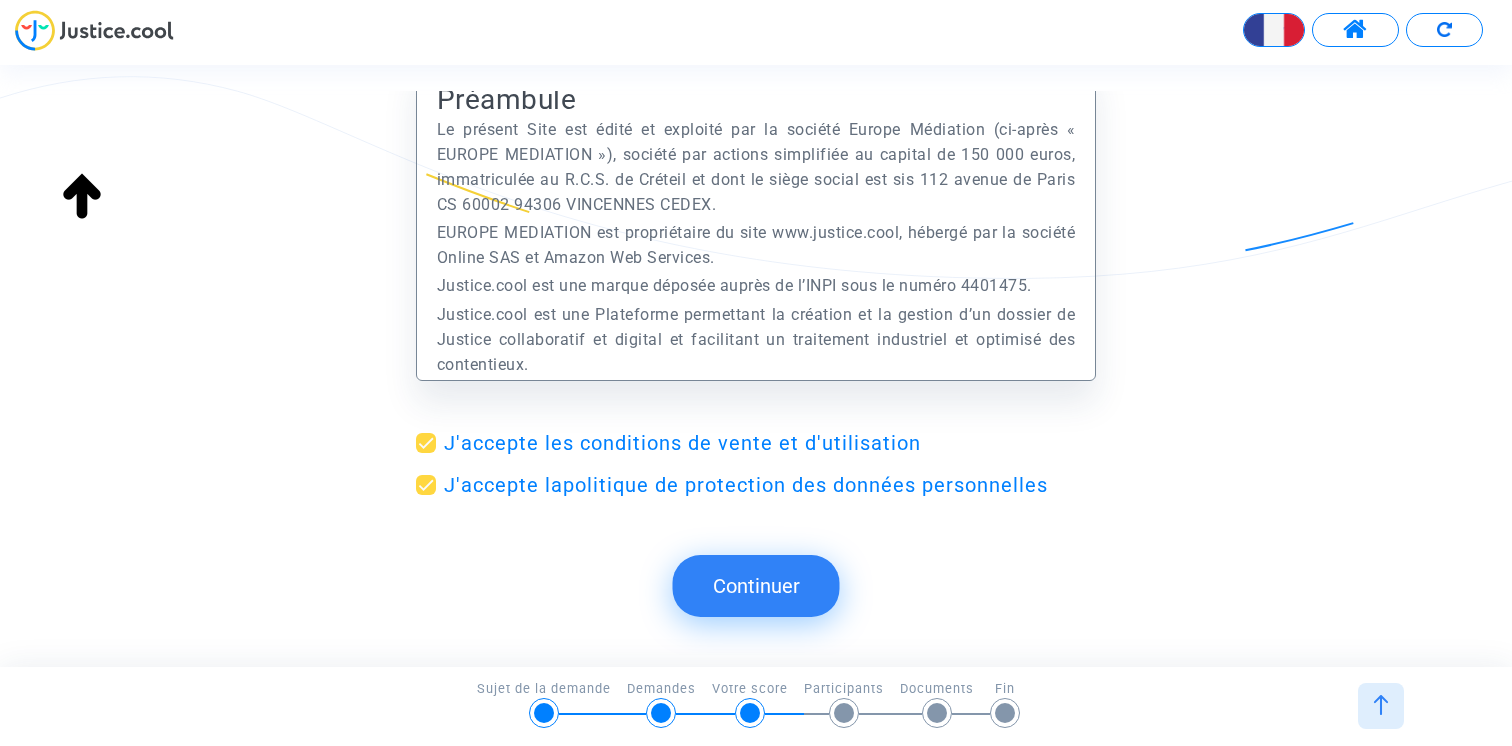 click on "Continuer" 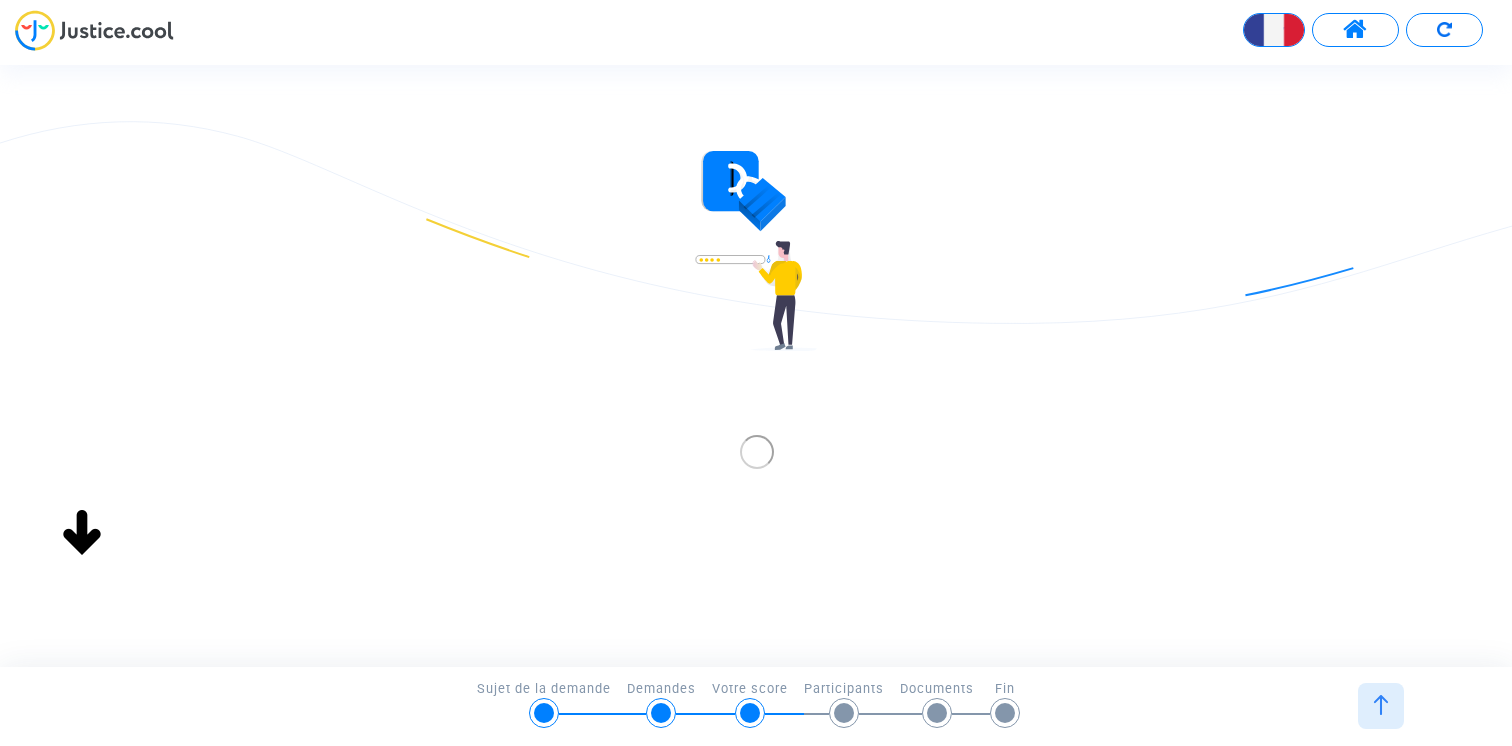 type 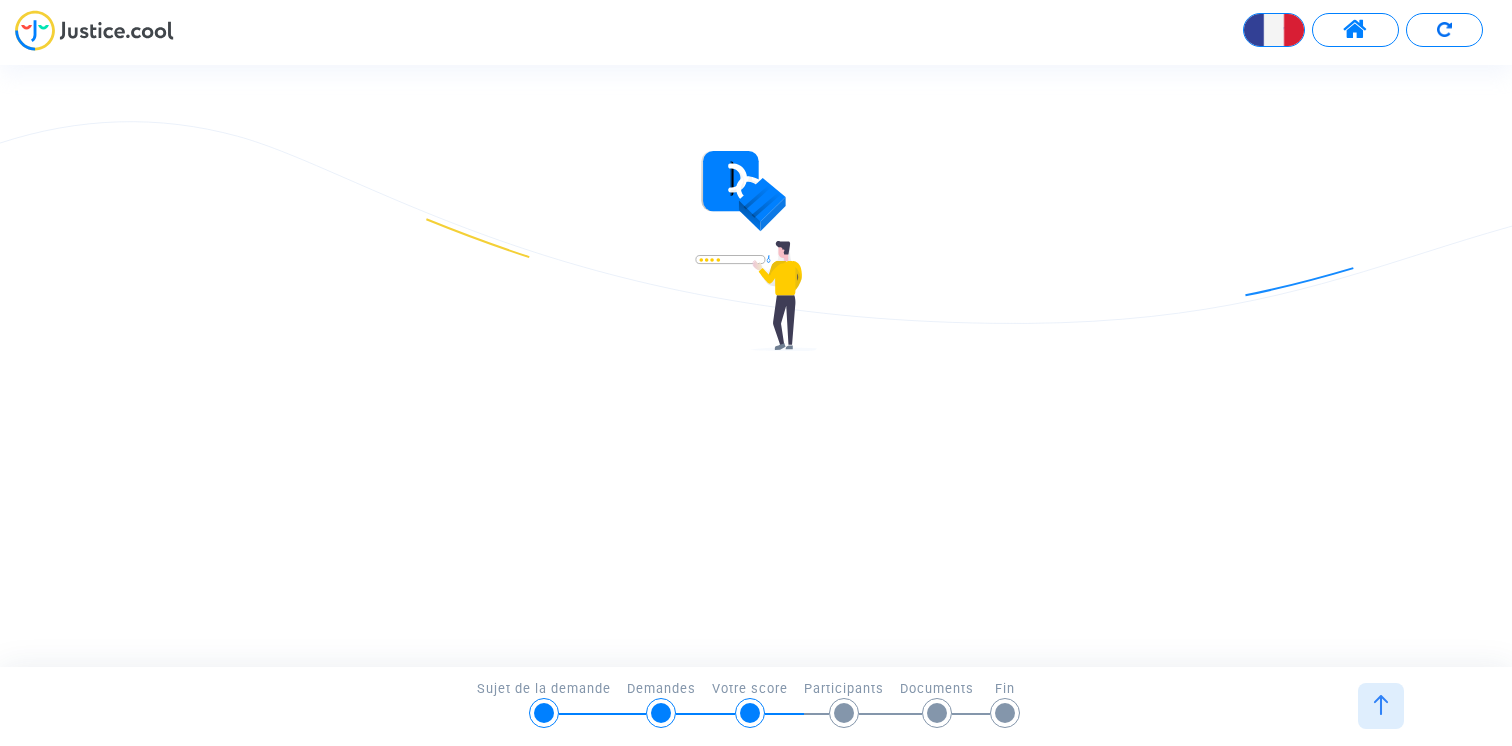 type on "claire+onboarding@justice.cool" 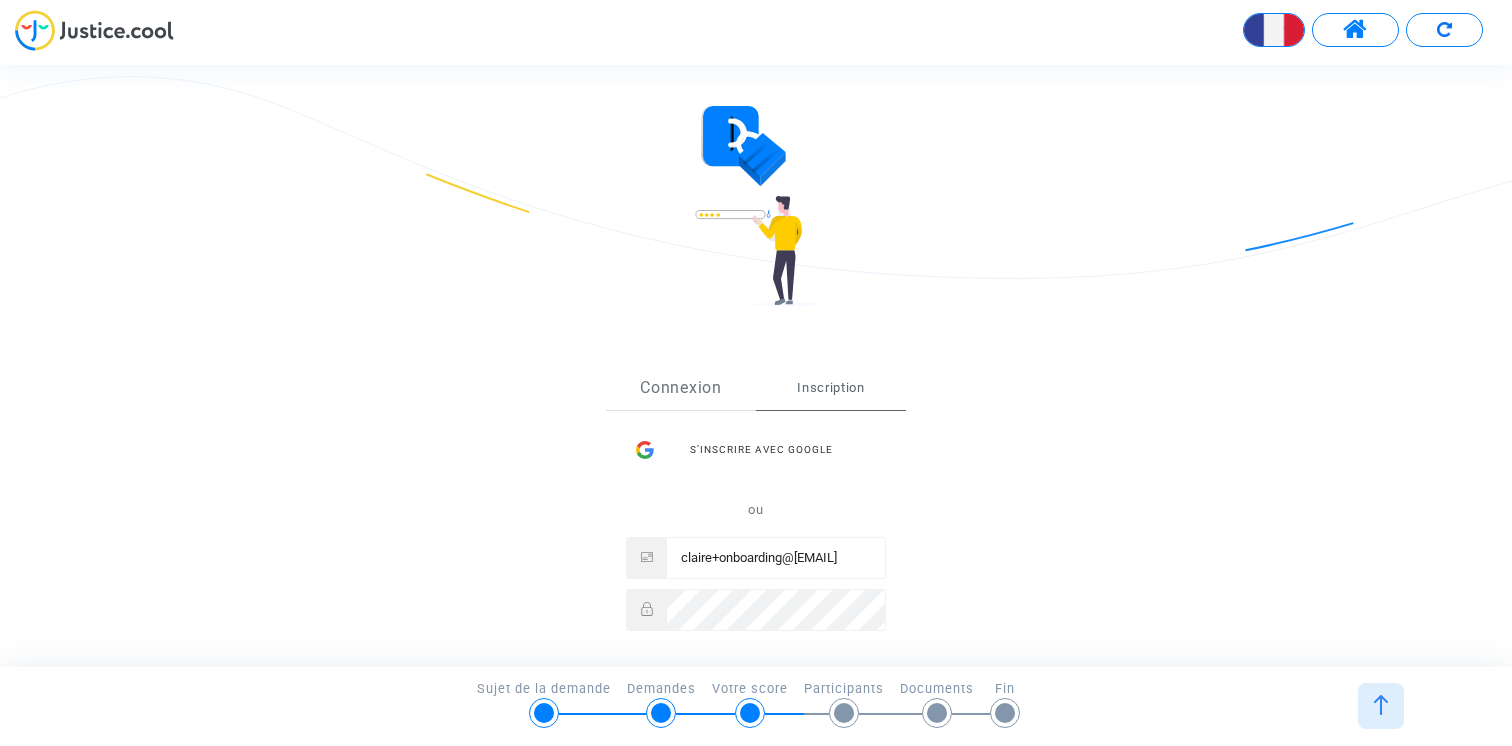click on "Sign Up Connexion Inscription S’inscrire avec Google ou claire+onboarding@justice.cool Inscription" at bounding box center [756, 541] 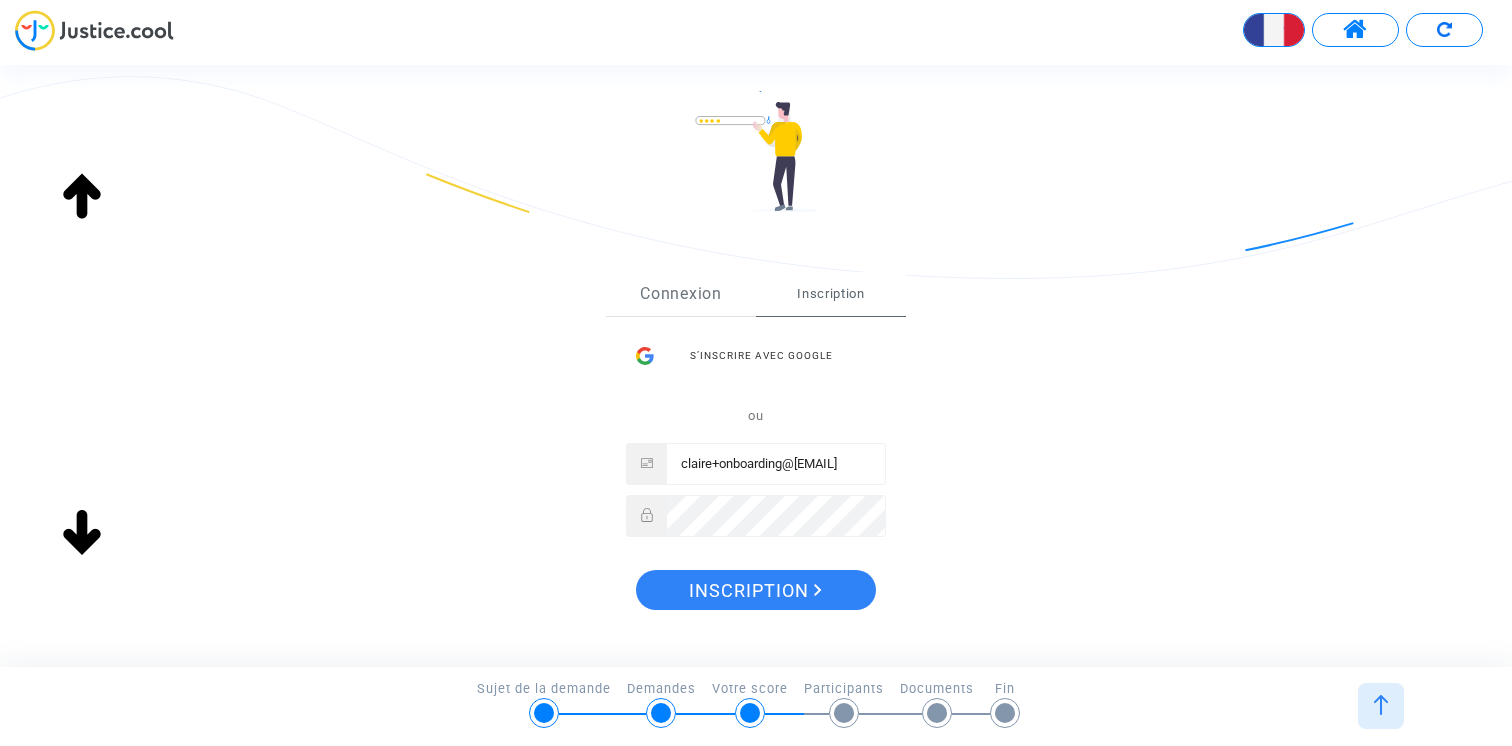 scroll, scrollTop: 287, scrollLeft: 0, axis: vertical 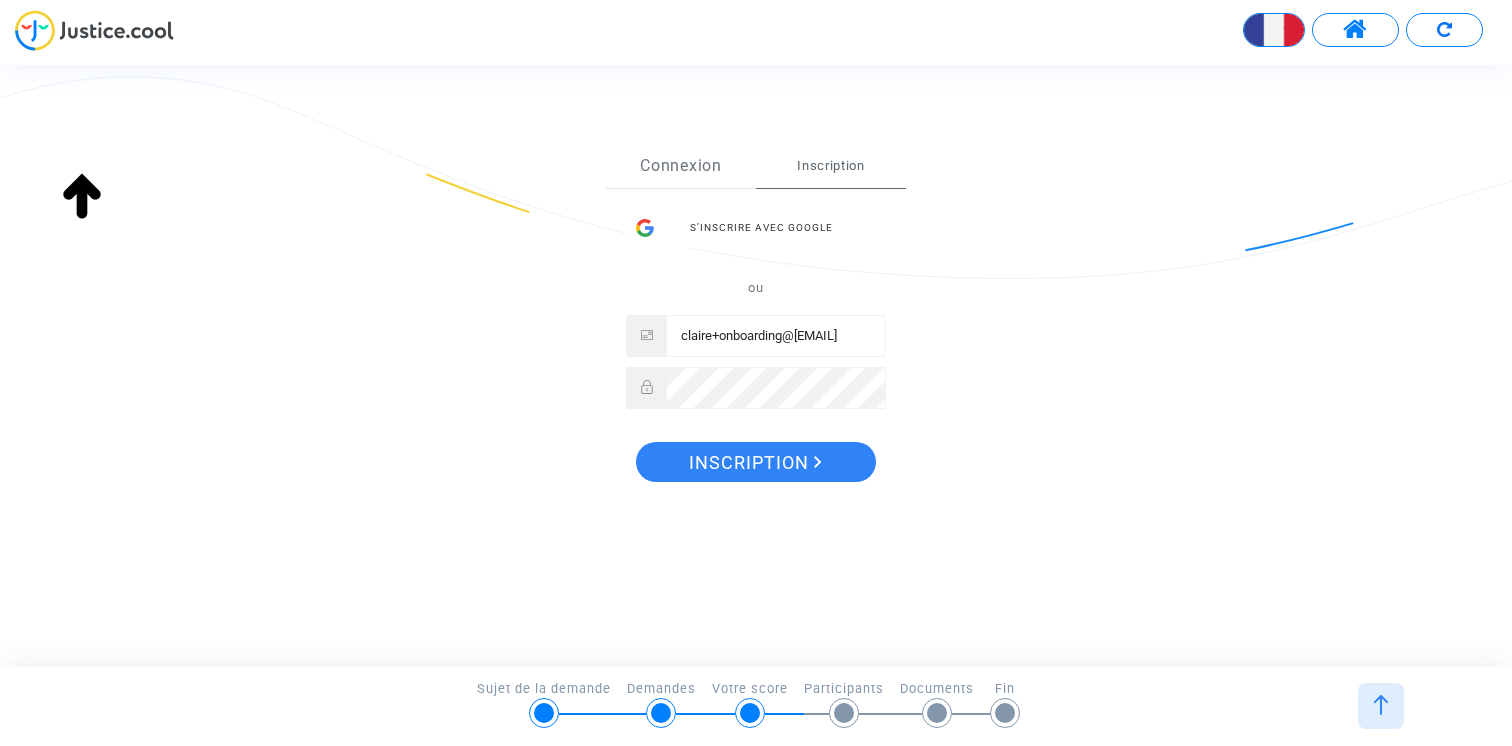 click on "Connexion" at bounding box center [681, 166] 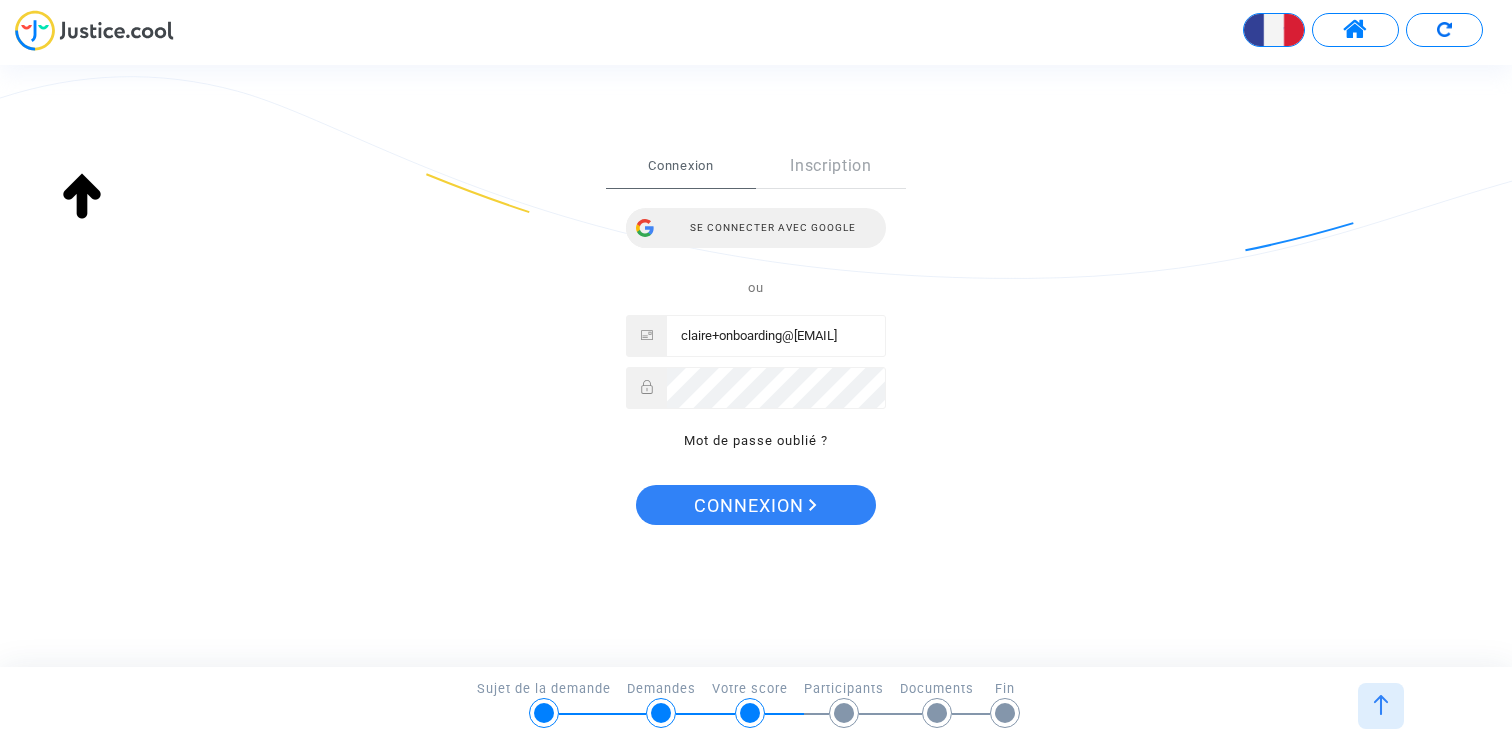 click on "Se connecter avec Google" at bounding box center (756, 228) 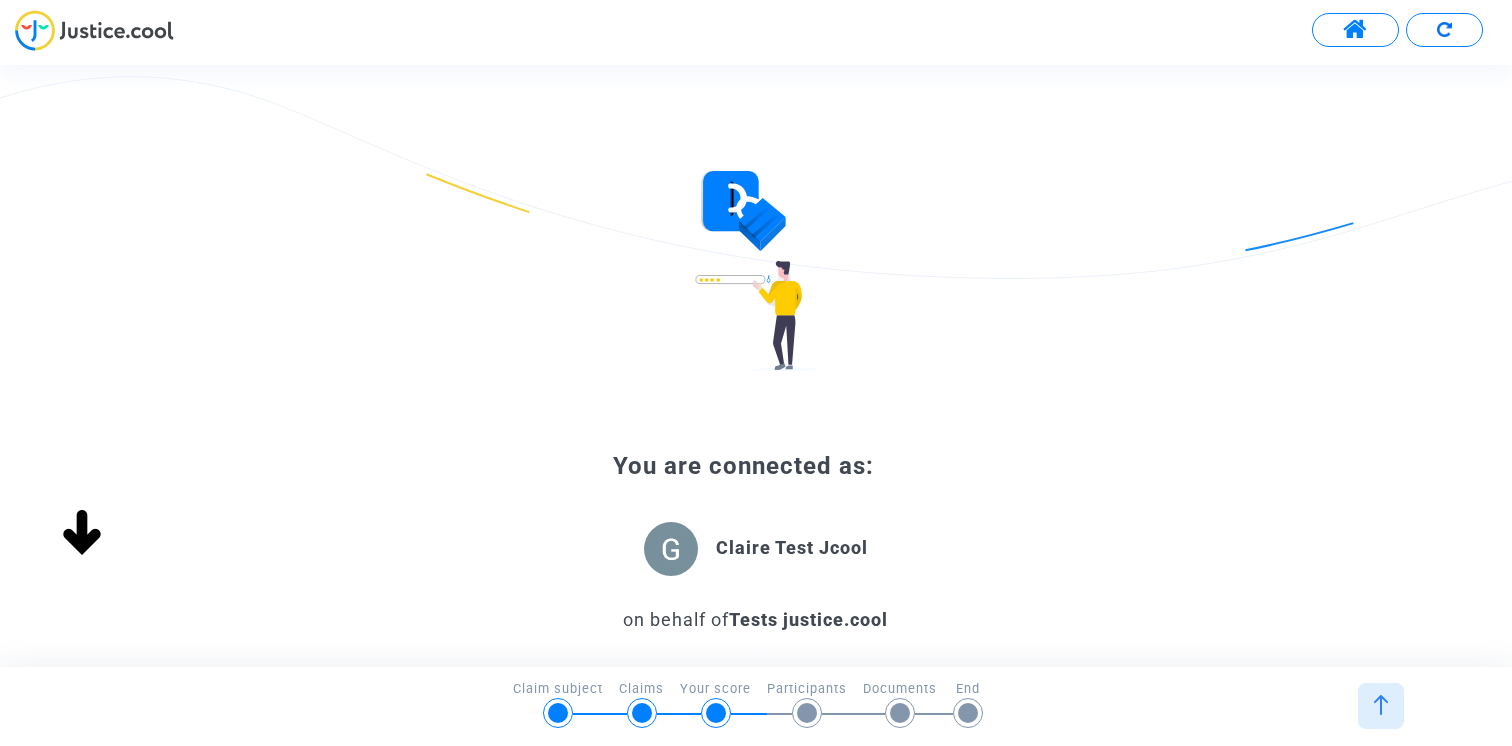 scroll, scrollTop: 0, scrollLeft: 0, axis: both 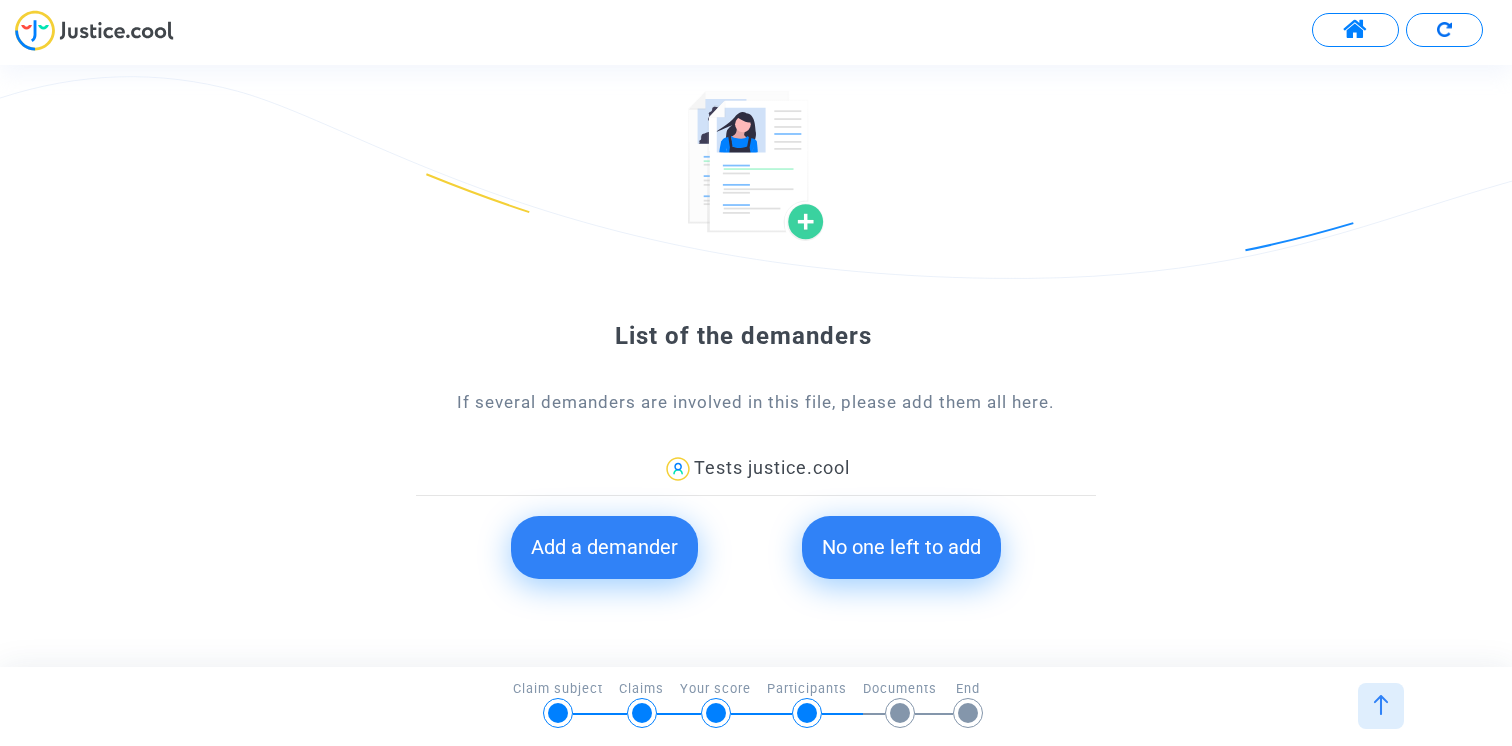 click on "No one left to add" 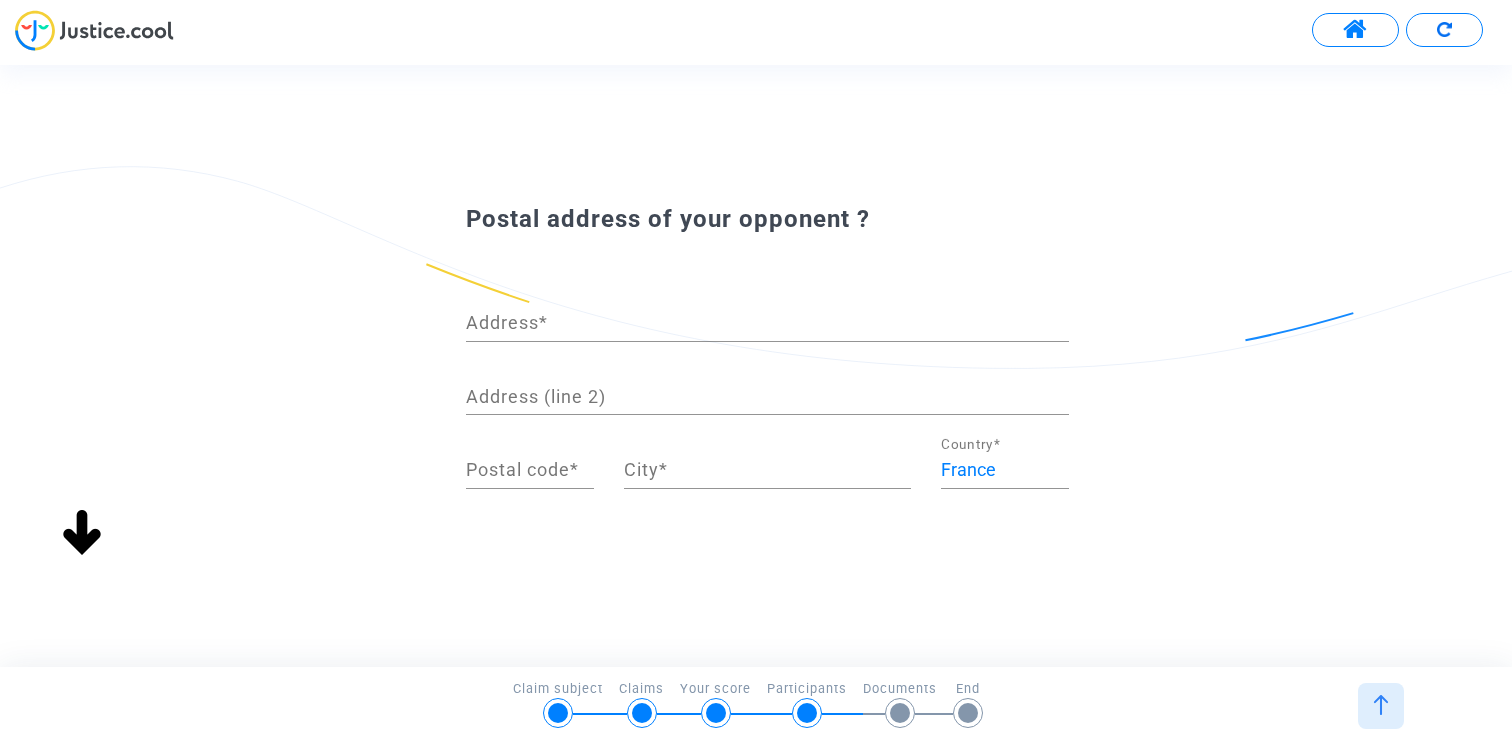 click on "Address  *" 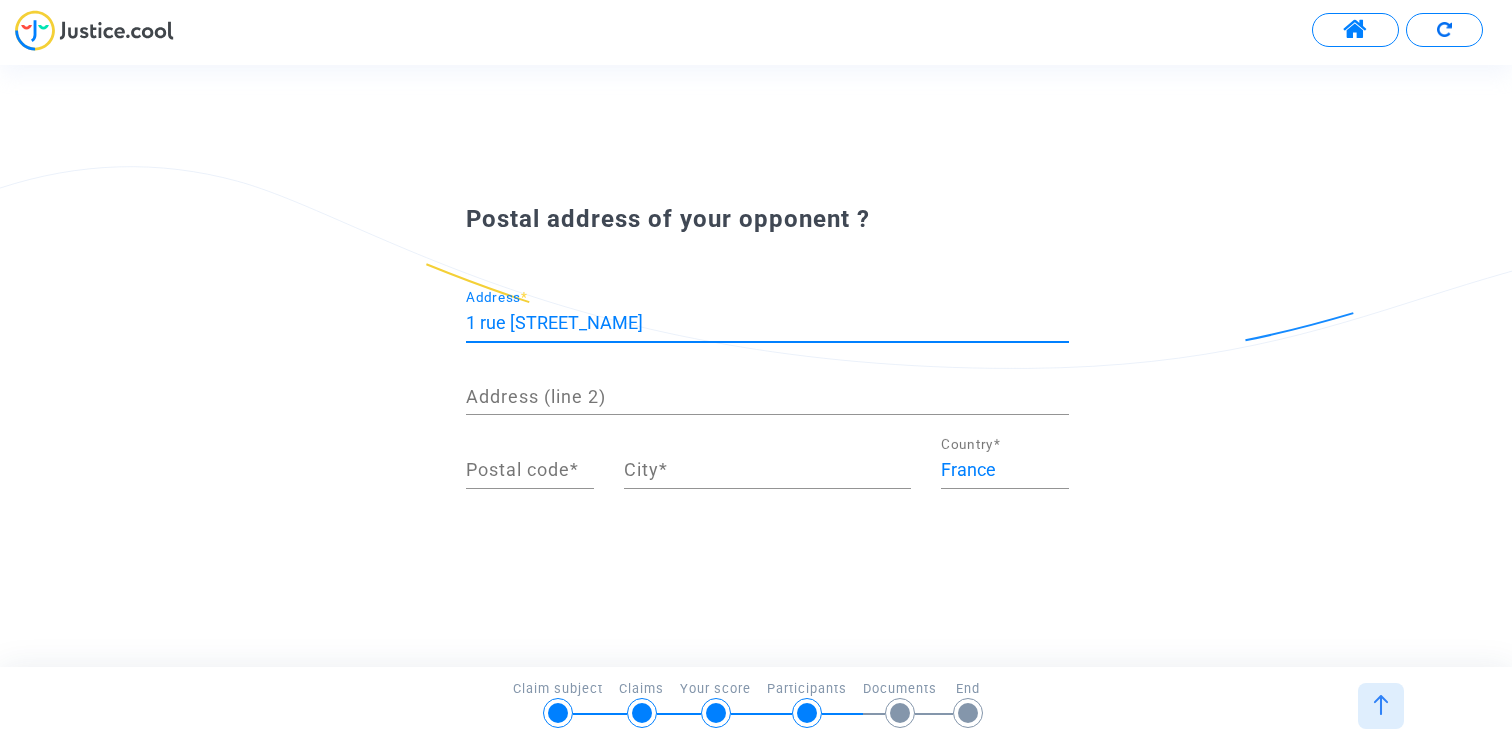 type on "1 rue [STREET_NAME]" 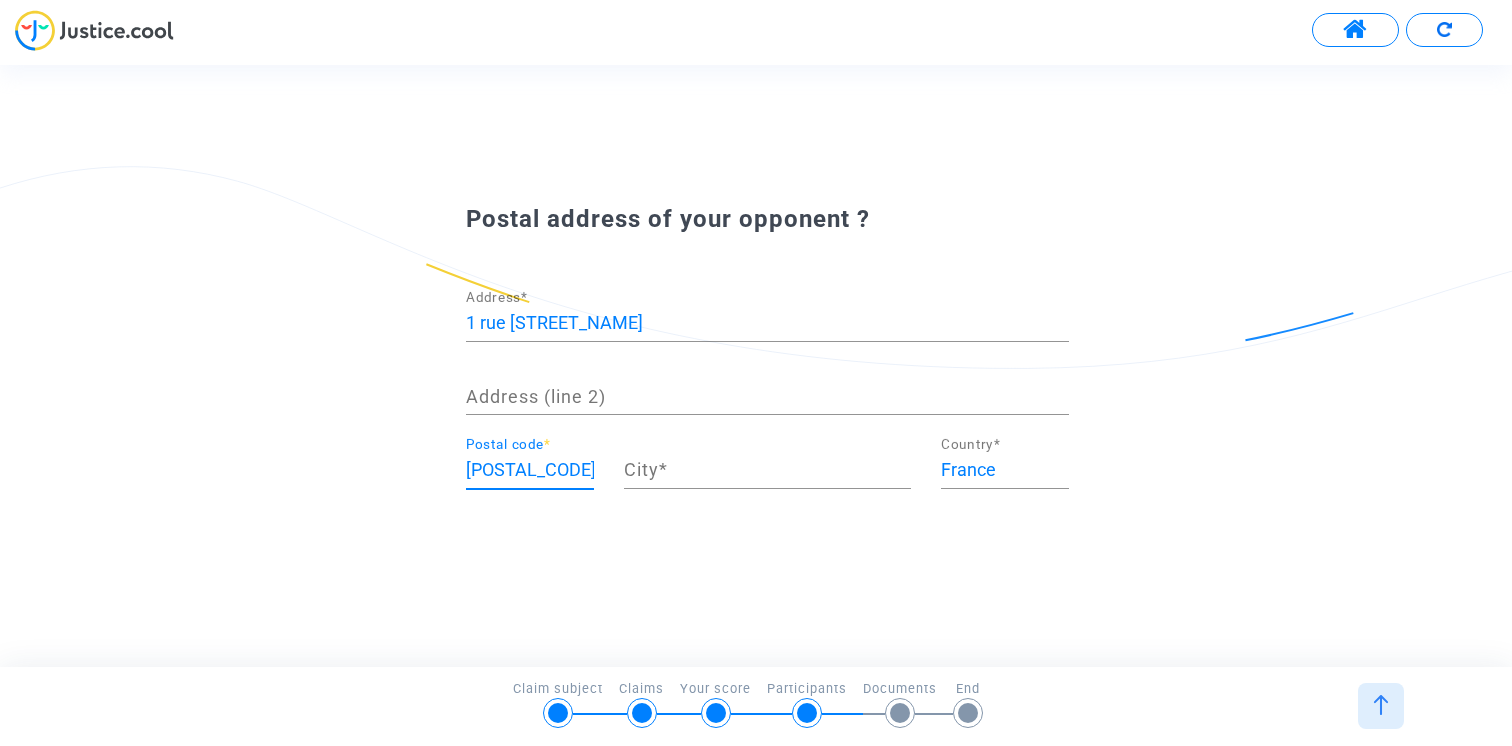type on "[POSTAL_CODE]" 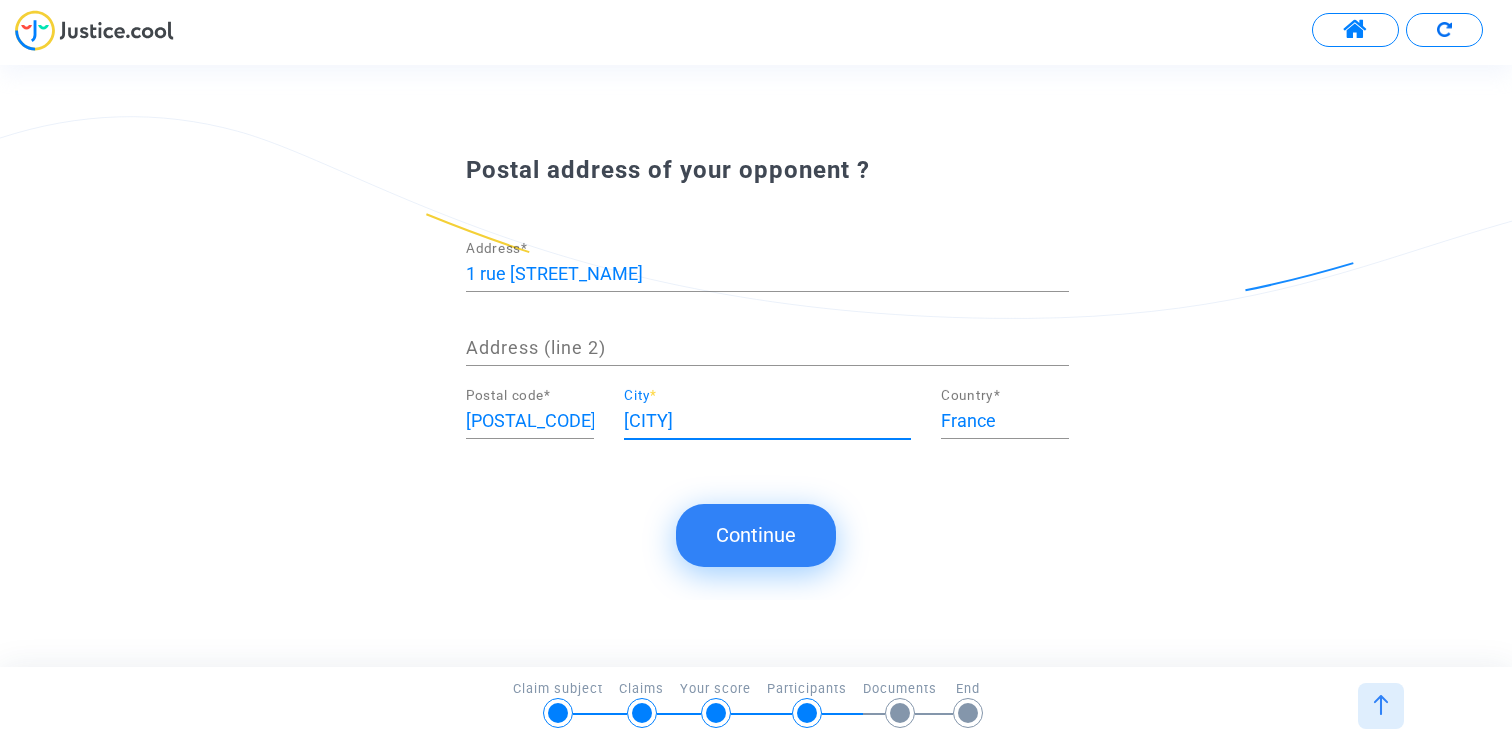 type on "[CITY]" 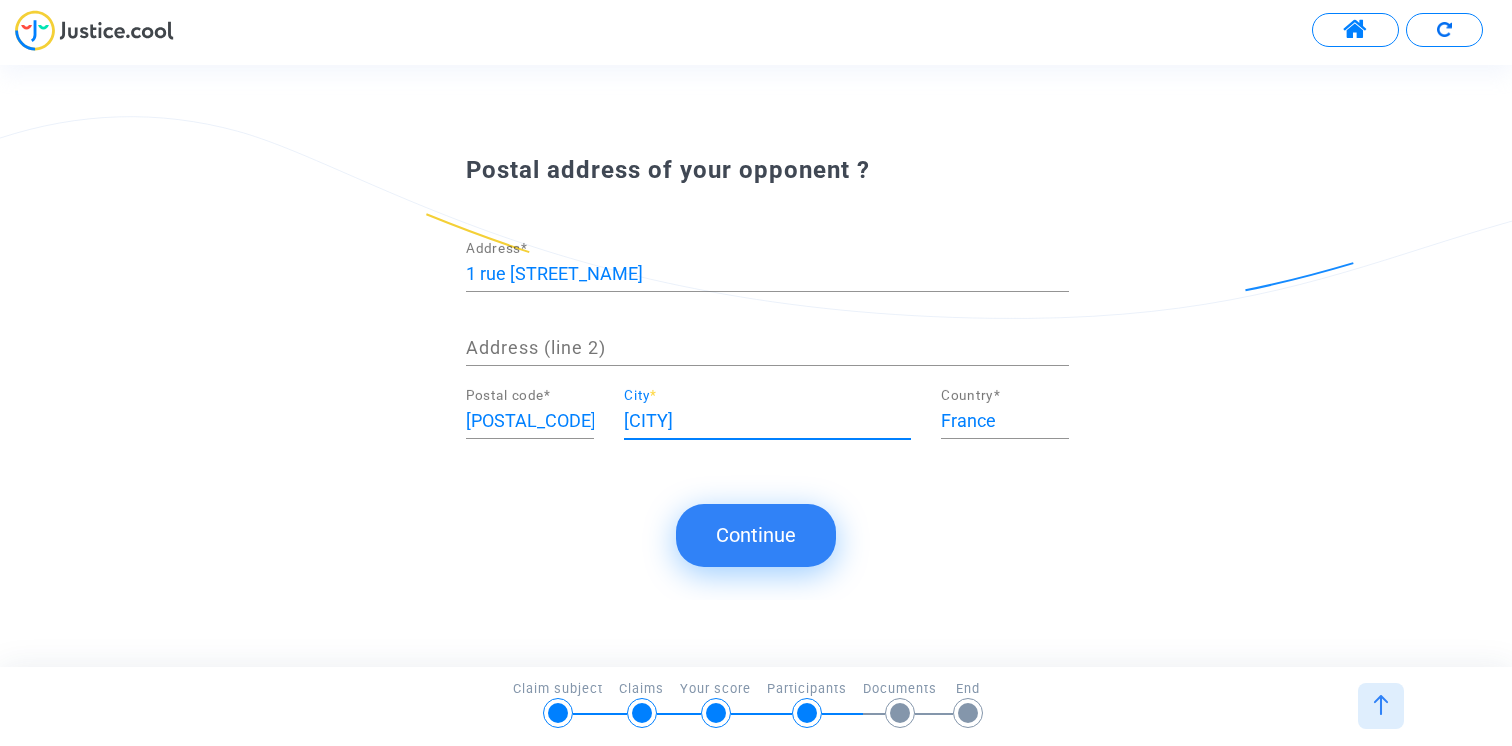 click on "Continue" 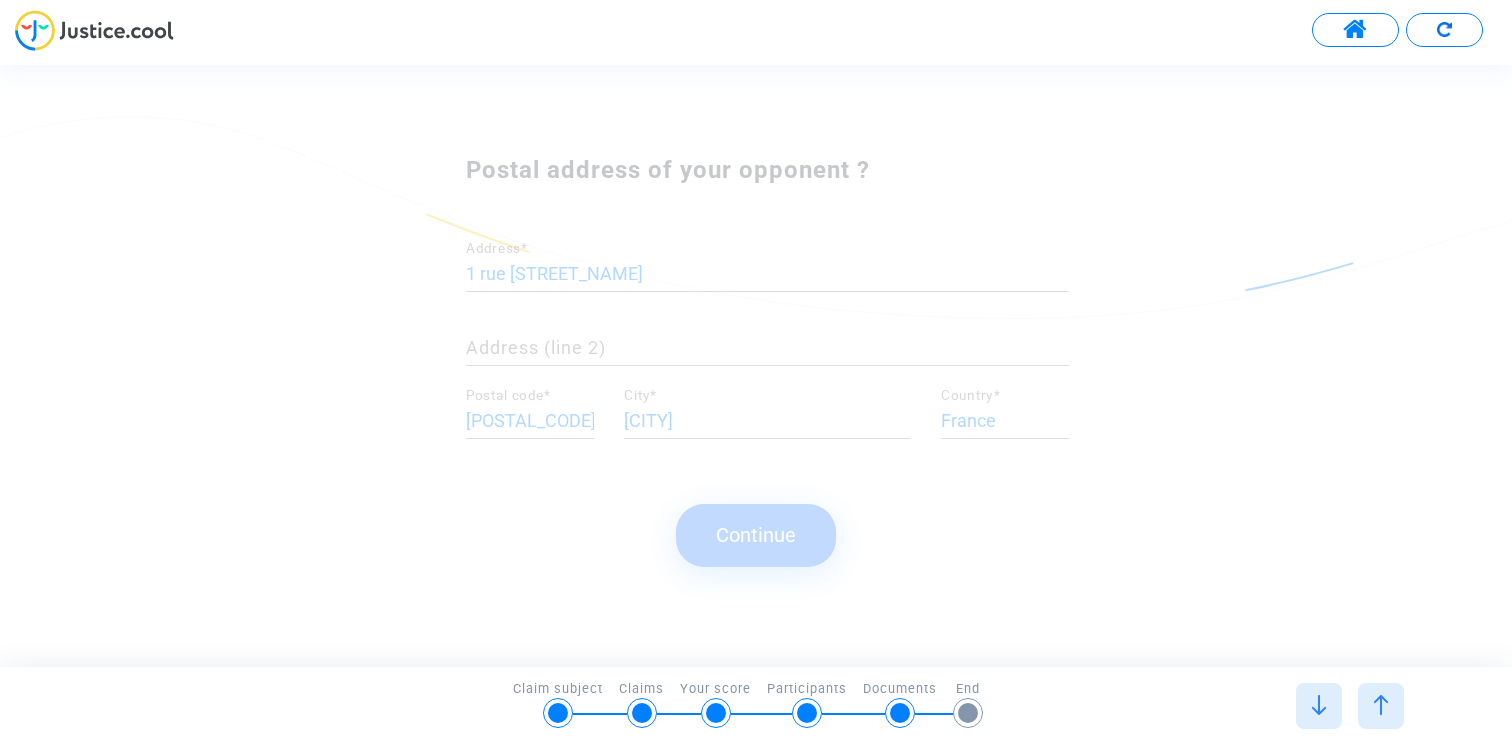 scroll, scrollTop: 0, scrollLeft: 0, axis: both 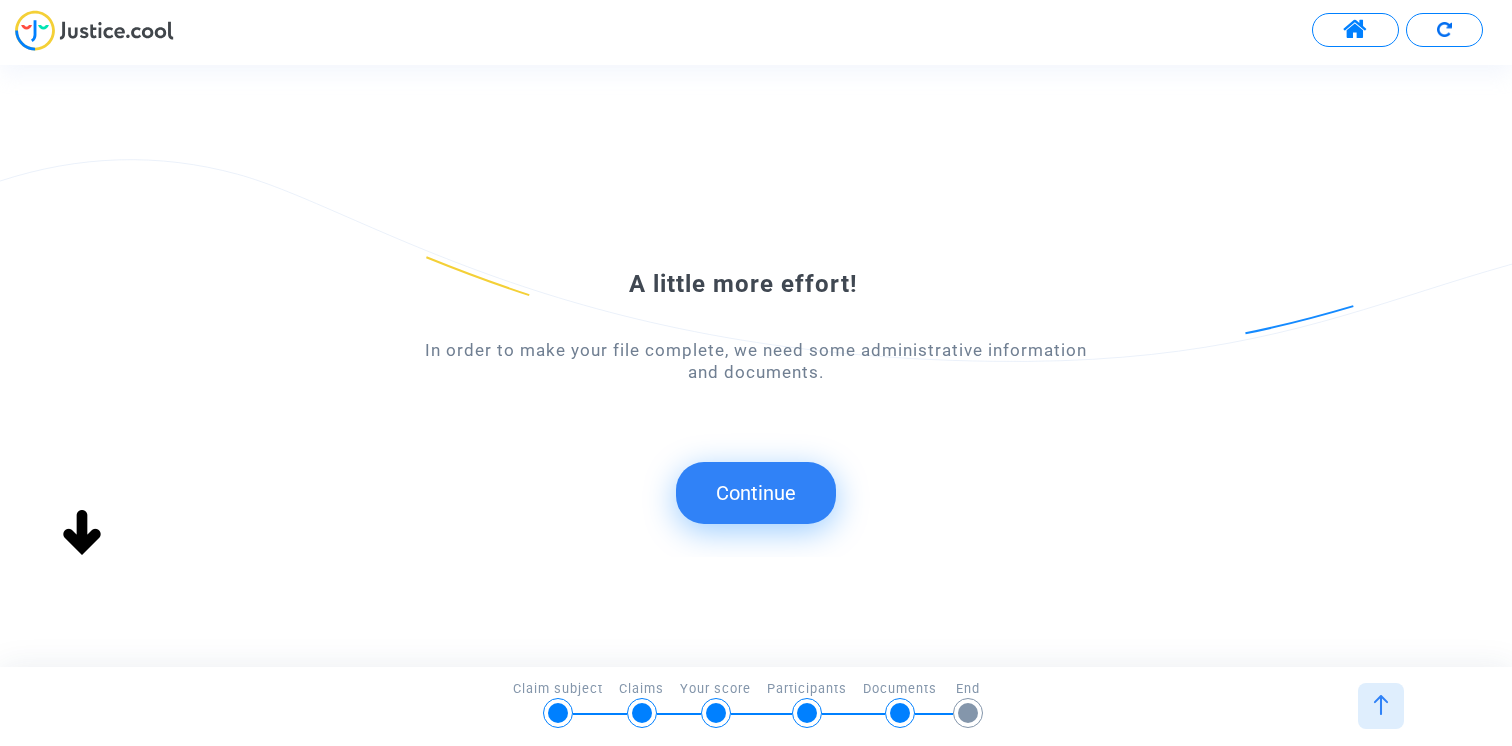 click on "Continue" 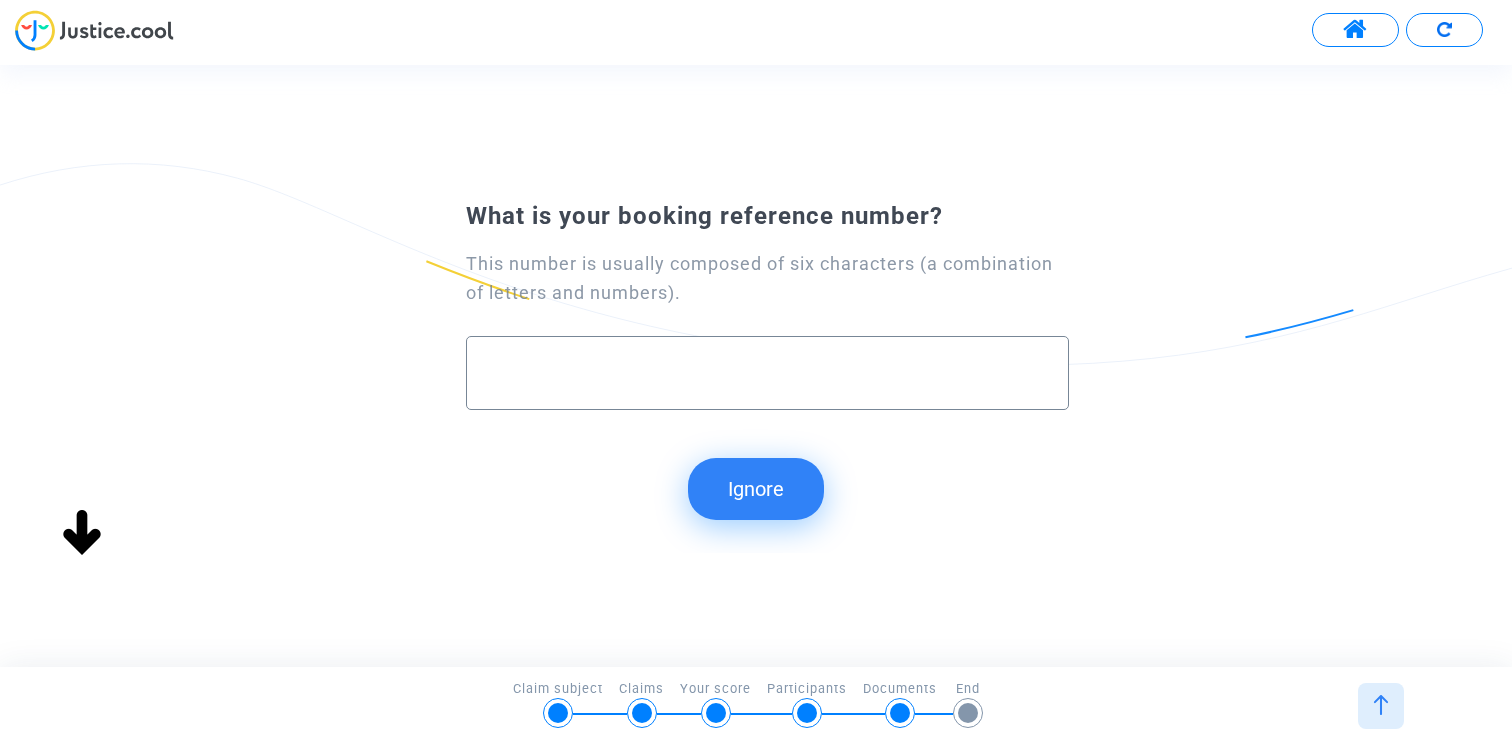 click on "Ignore" 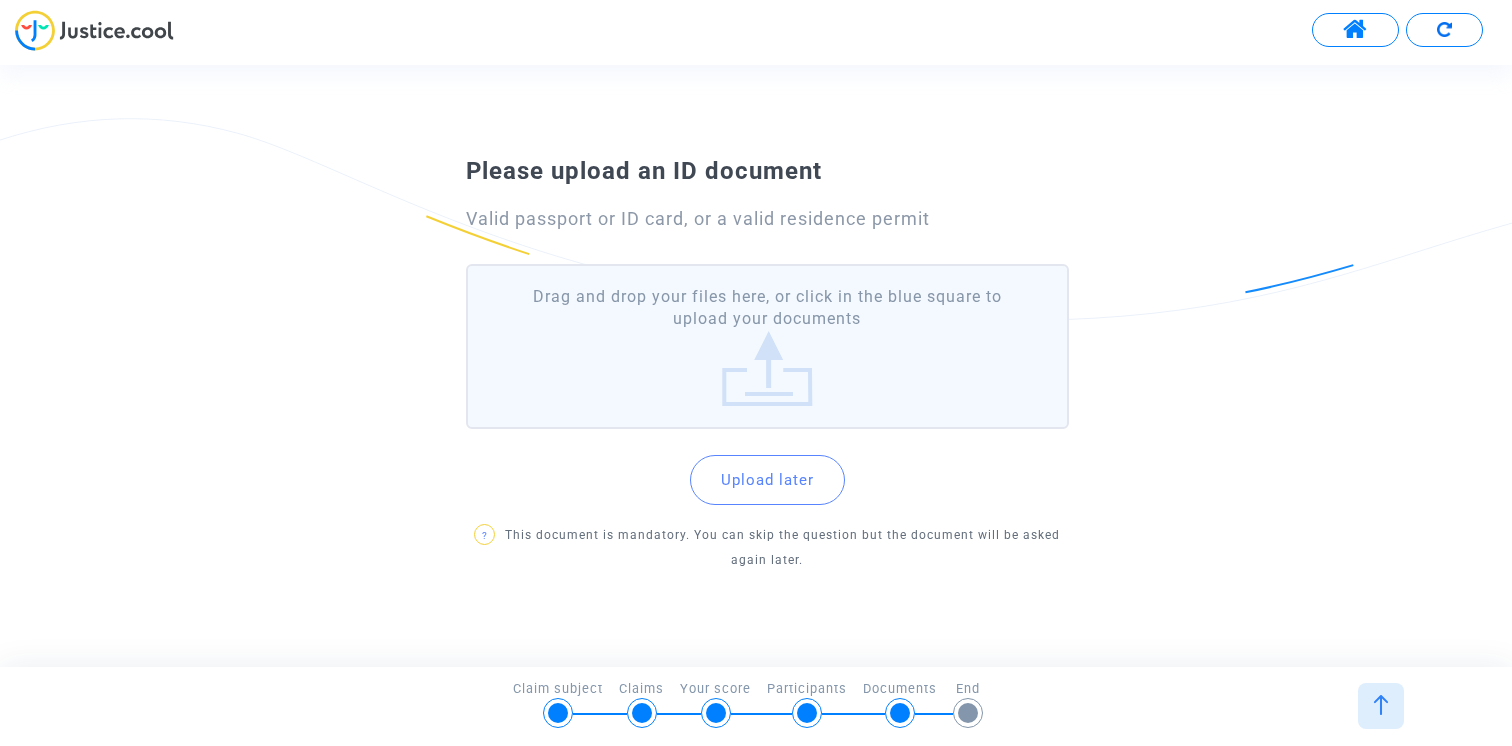 click on "Upload later" 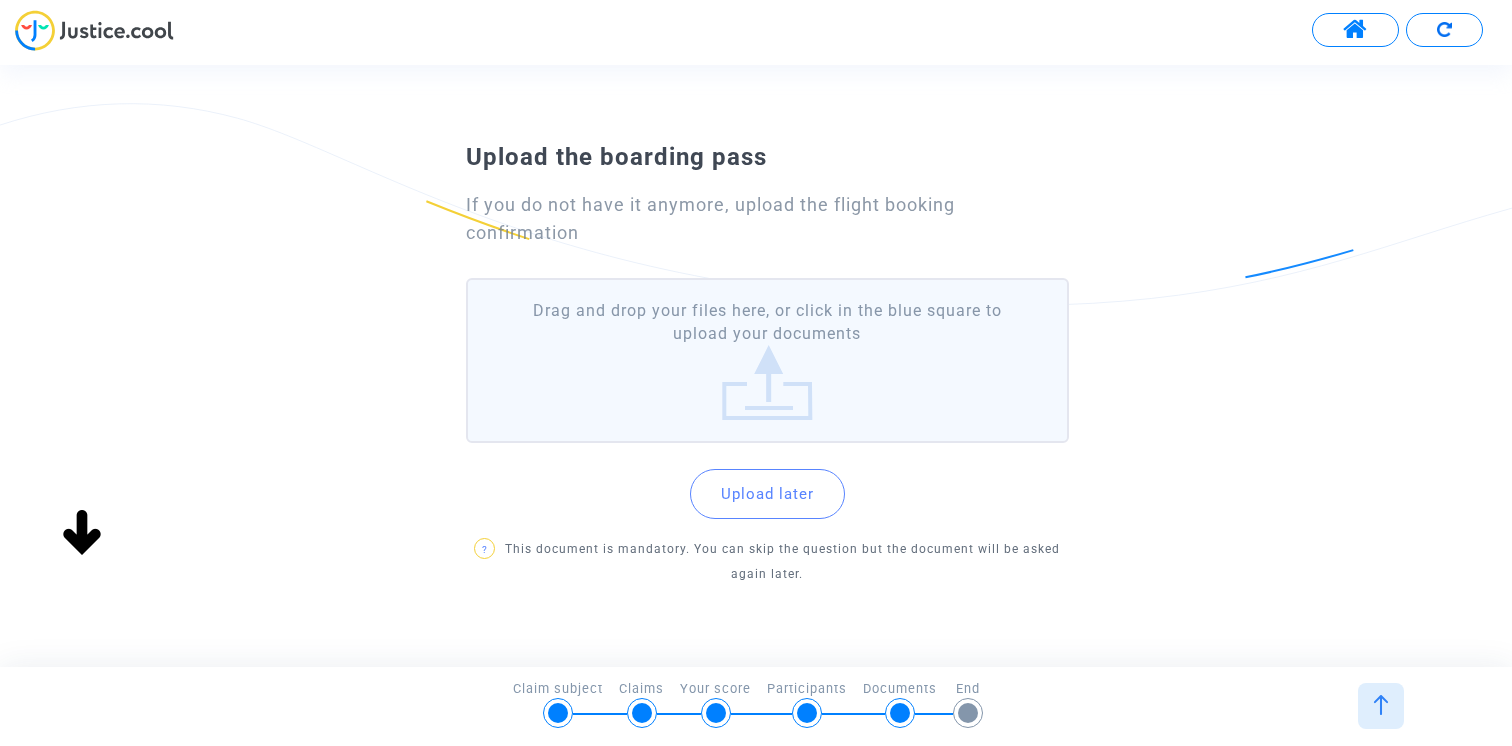 click on "Upload later" 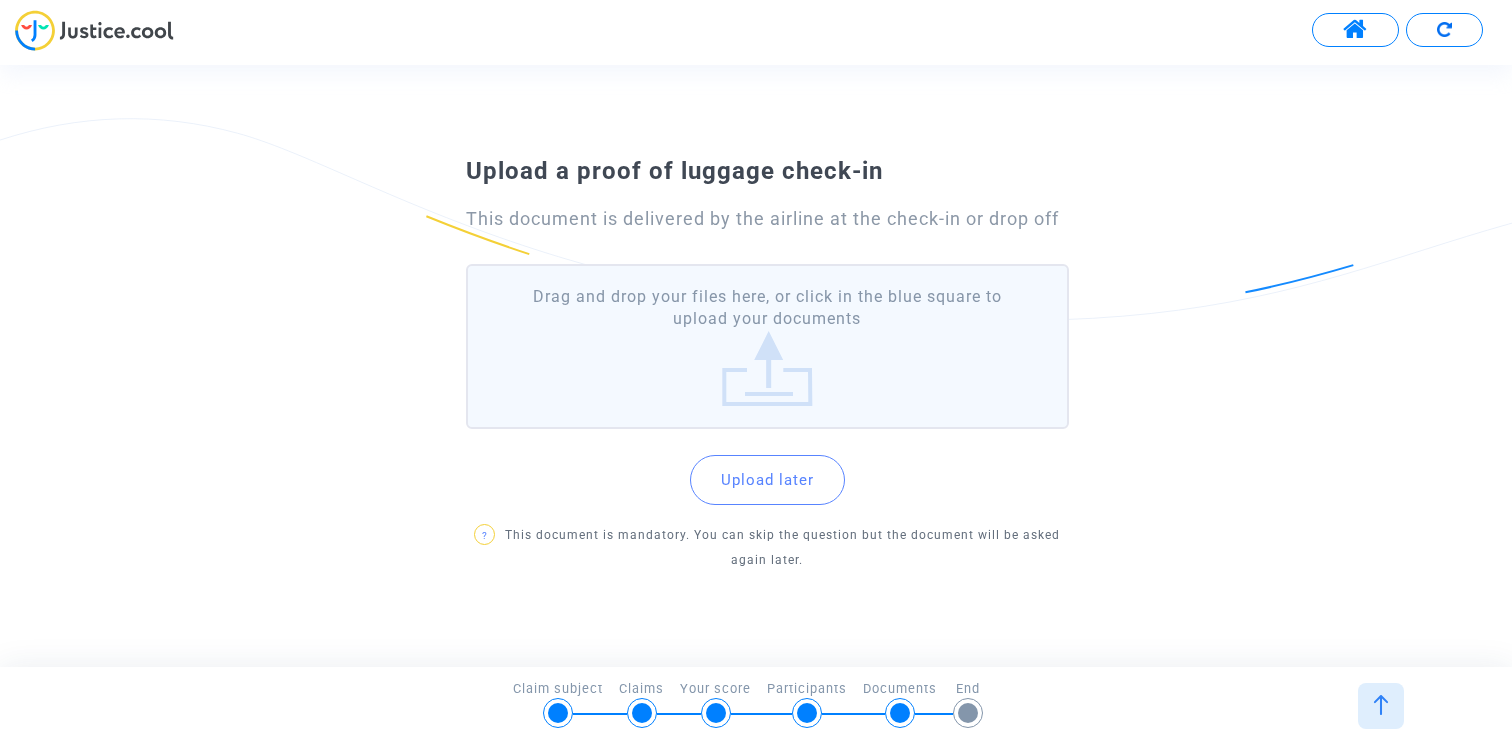 click on "Upload later" 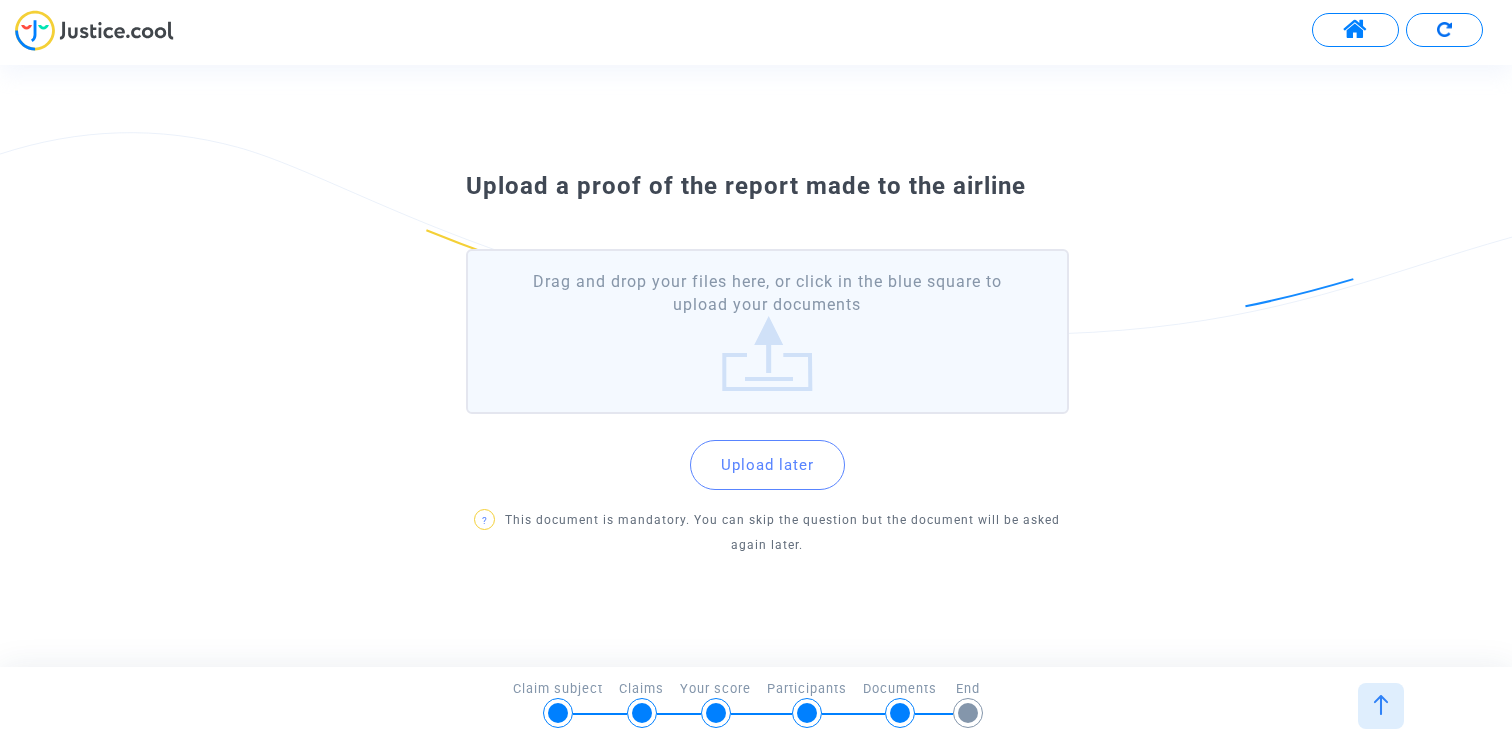 click on "Upload later" 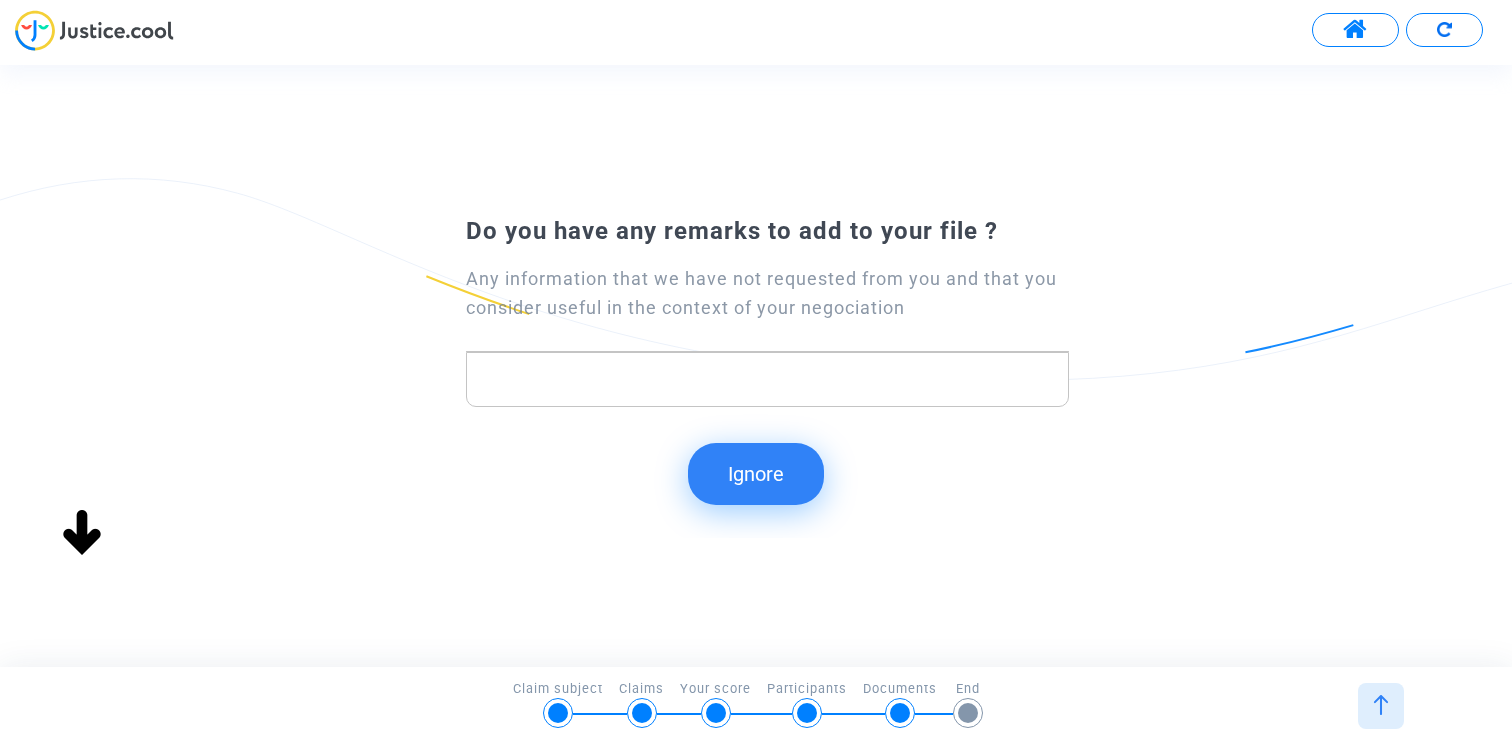 click on "Ignore" 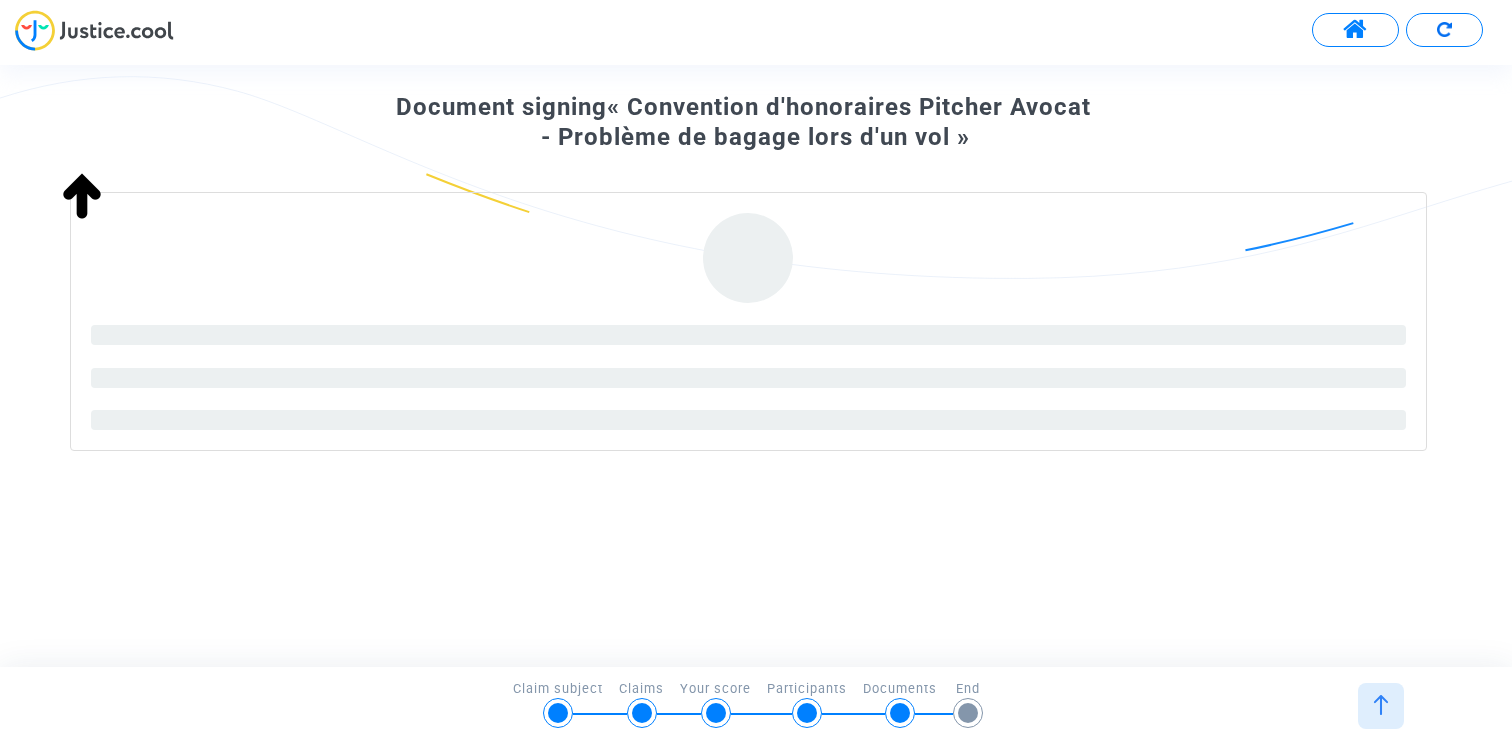 scroll, scrollTop: 0, scrollLeft: 0, axis: both 